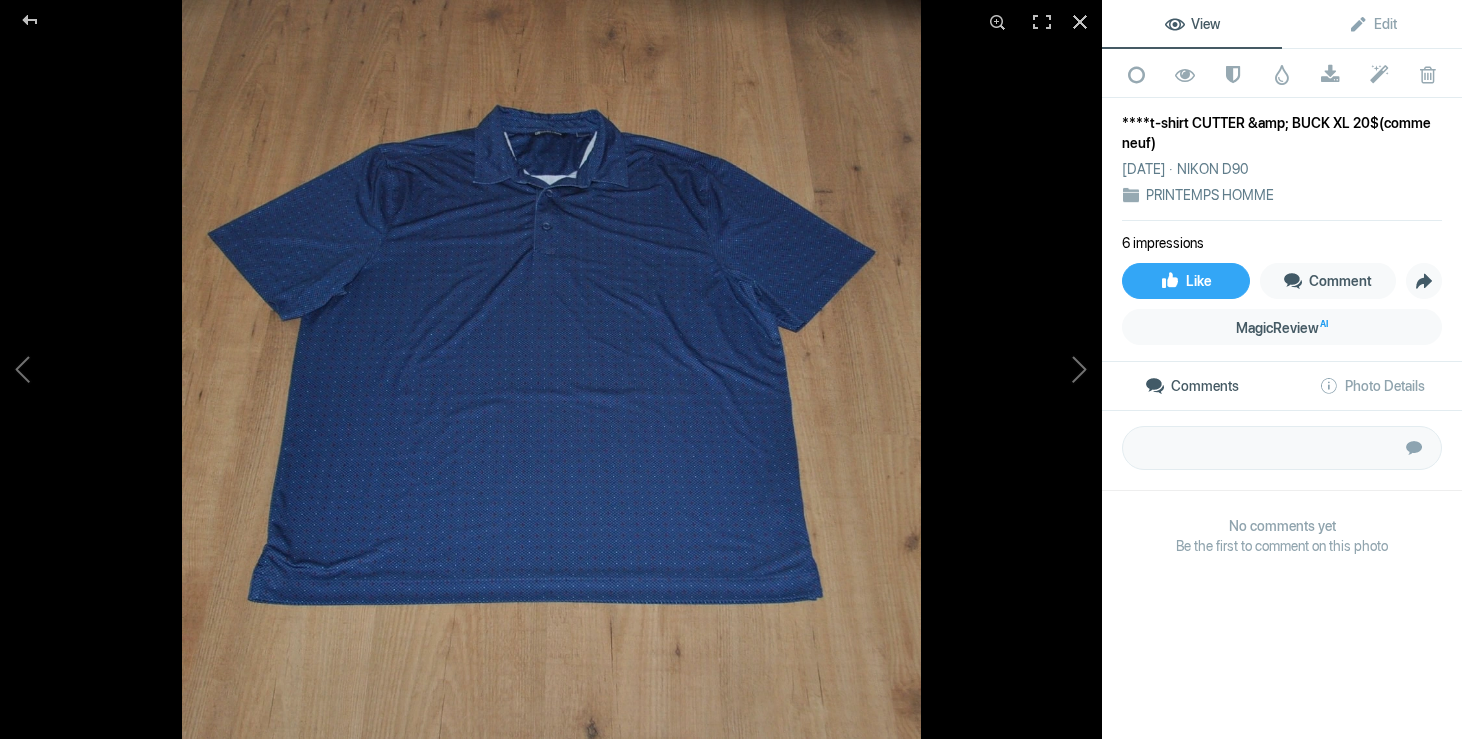 scroll, scrollTop: 5341, scrollLeft: 0, axis: vertical 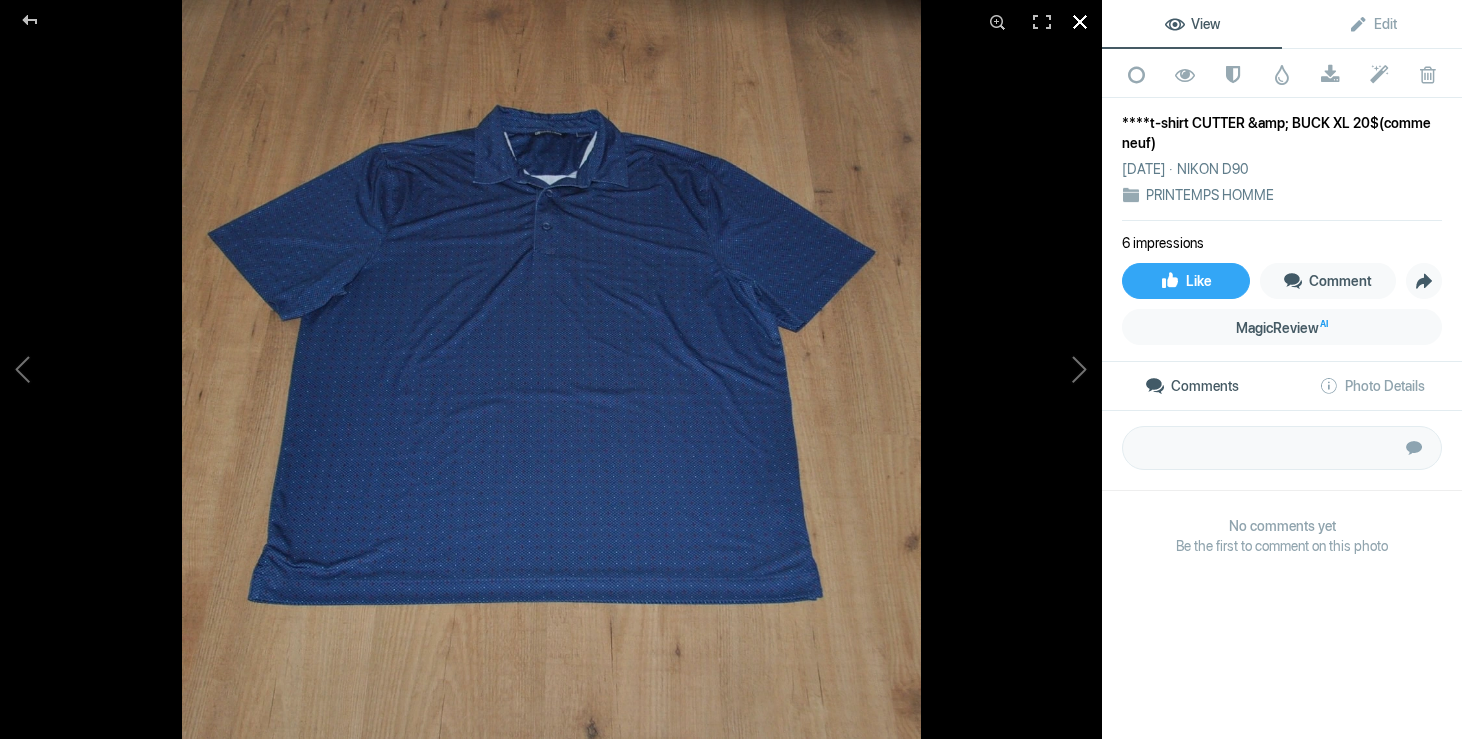 click 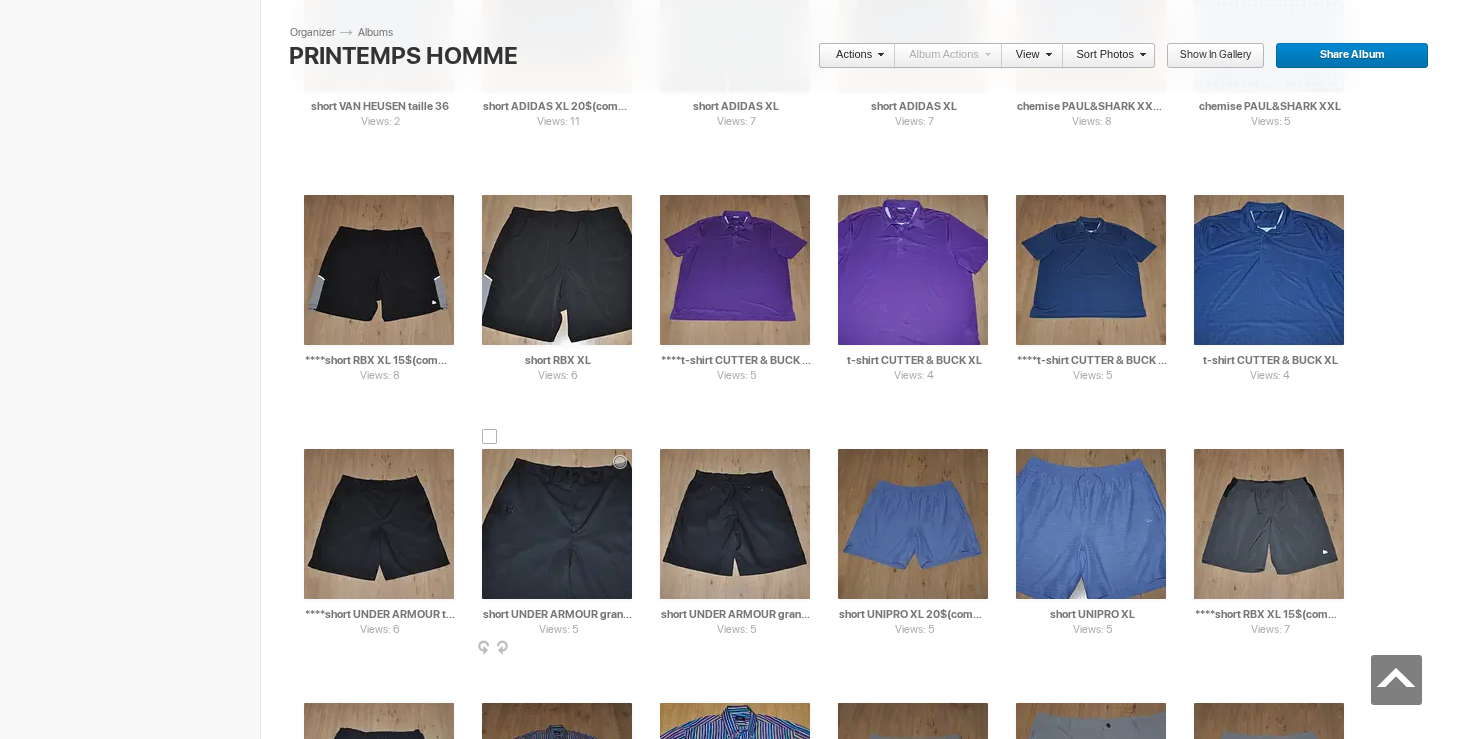 scroll, scrollTop: 6181, scrollLeft: 0, axis: vertical 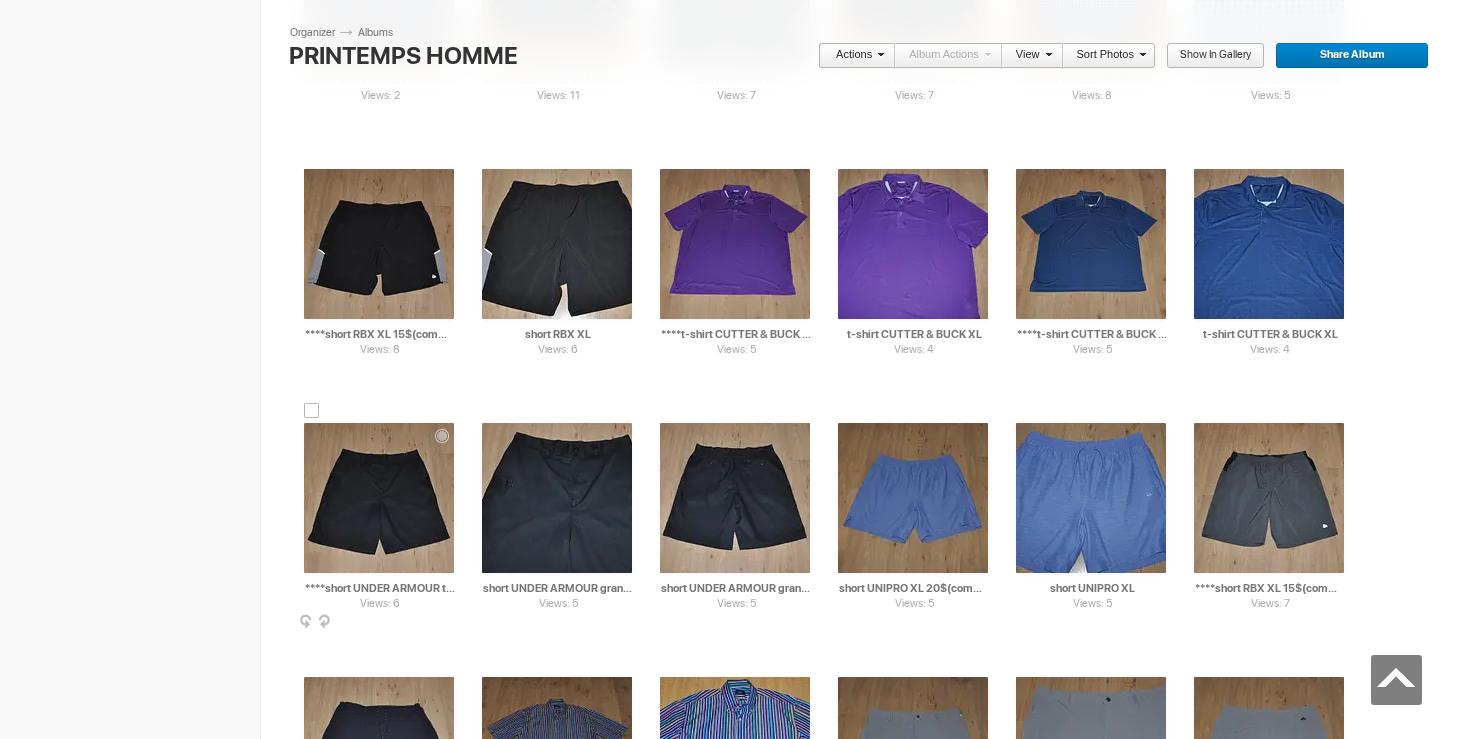click at bounding box center [379, 498] 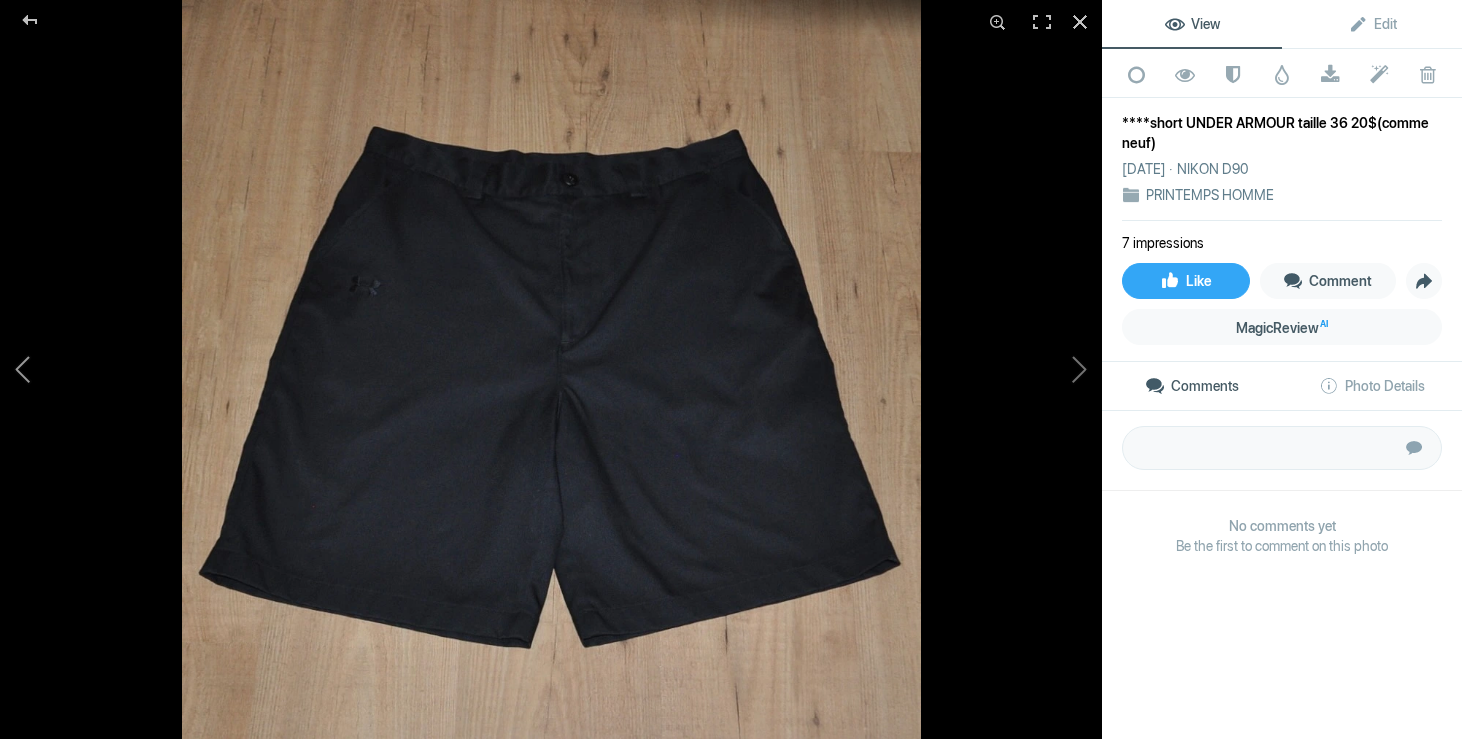 click 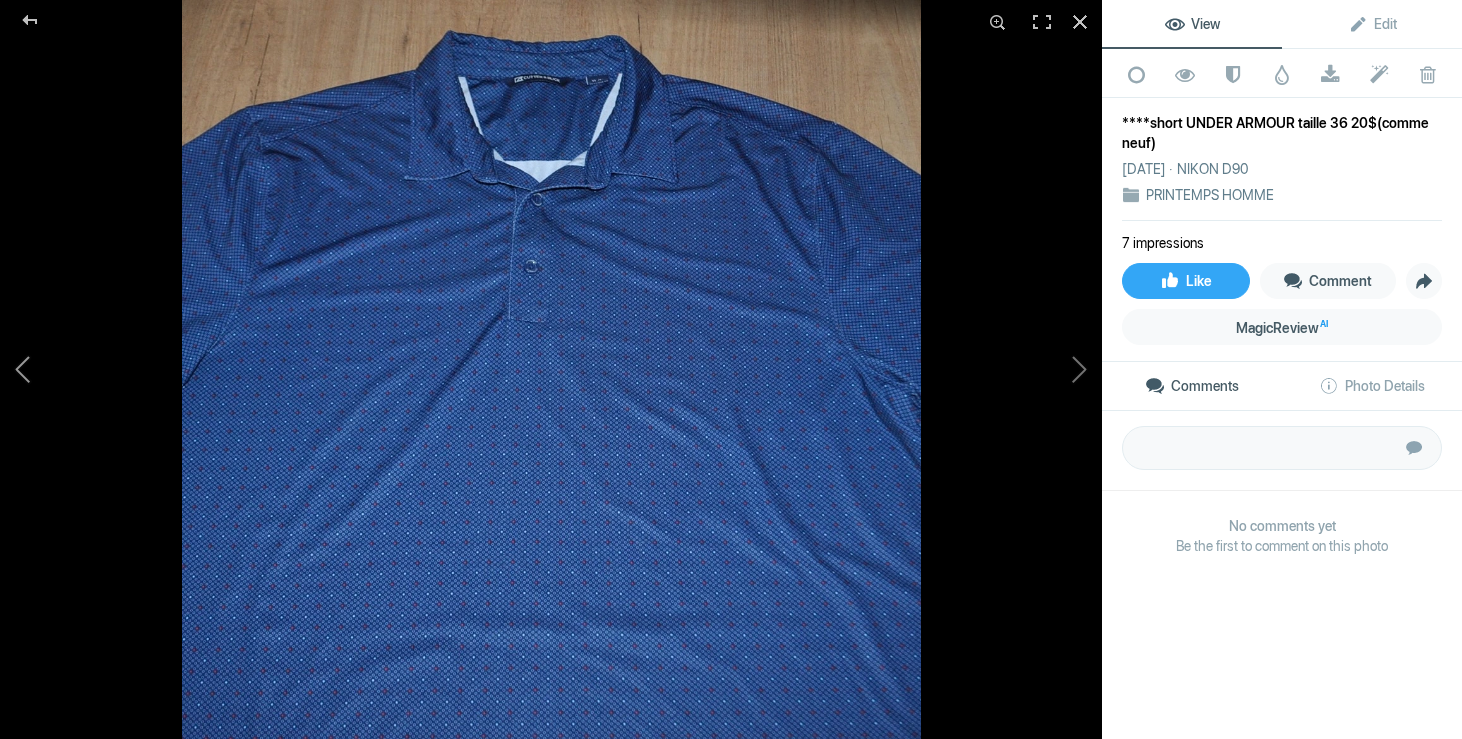 click 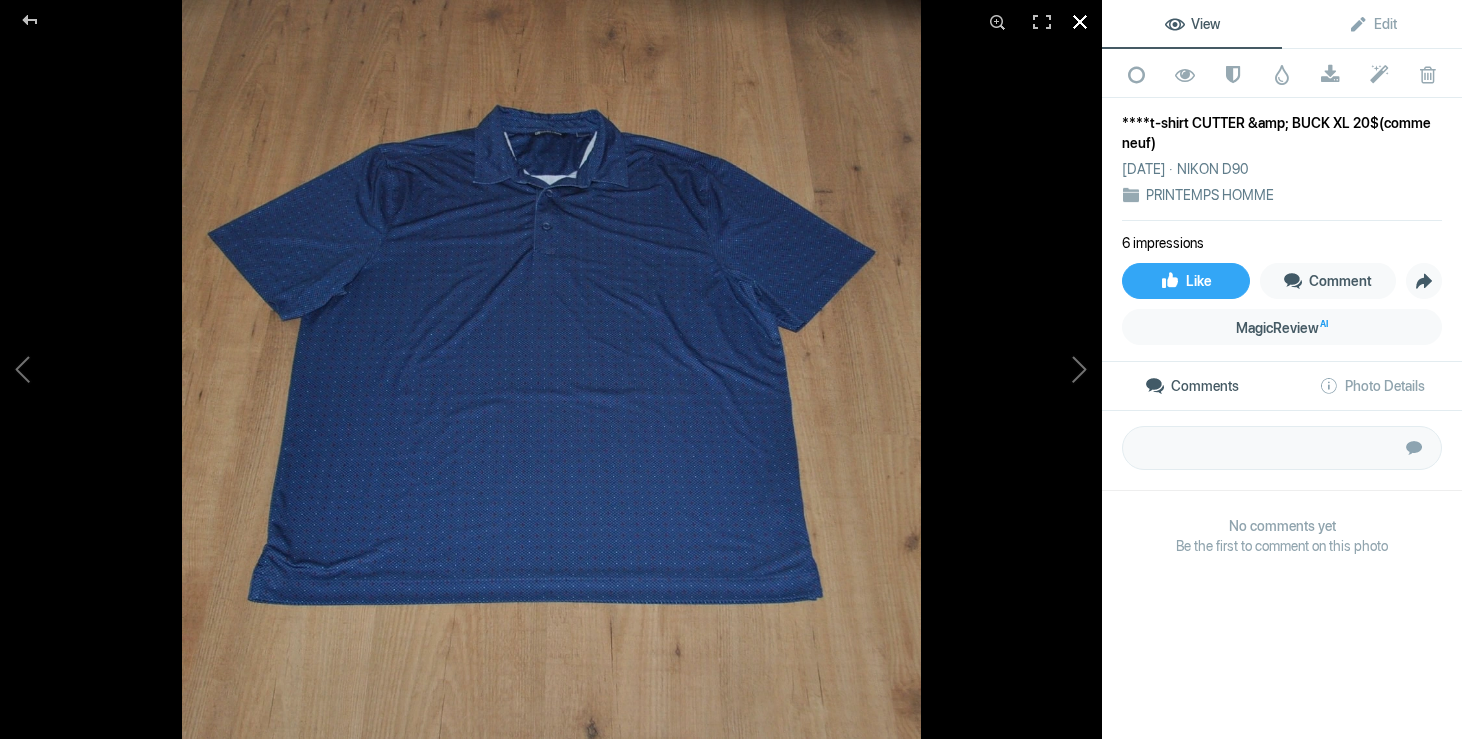 click 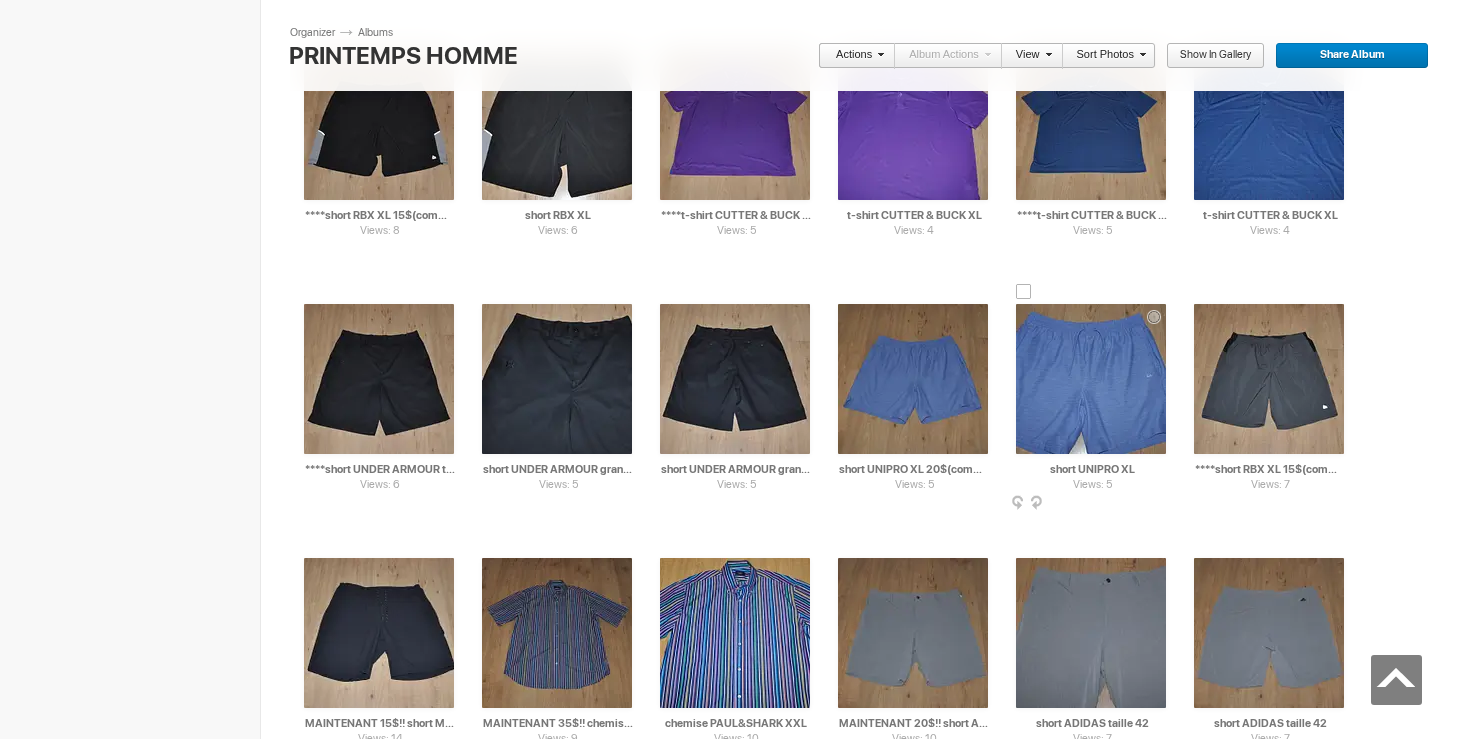 scroll, scrollTop: 6305, scrollLeft: 0, axis: vertical 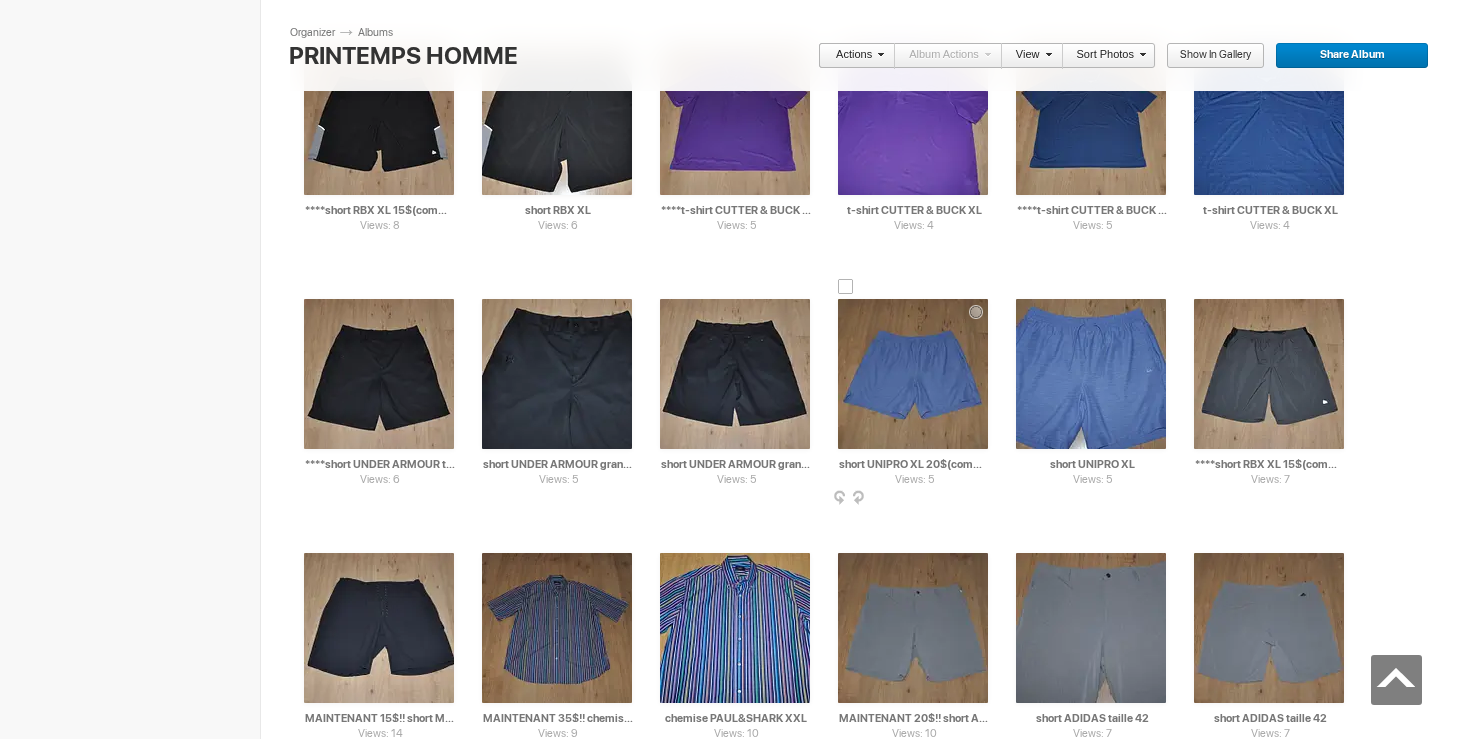 click at bounding box center (913, 374) 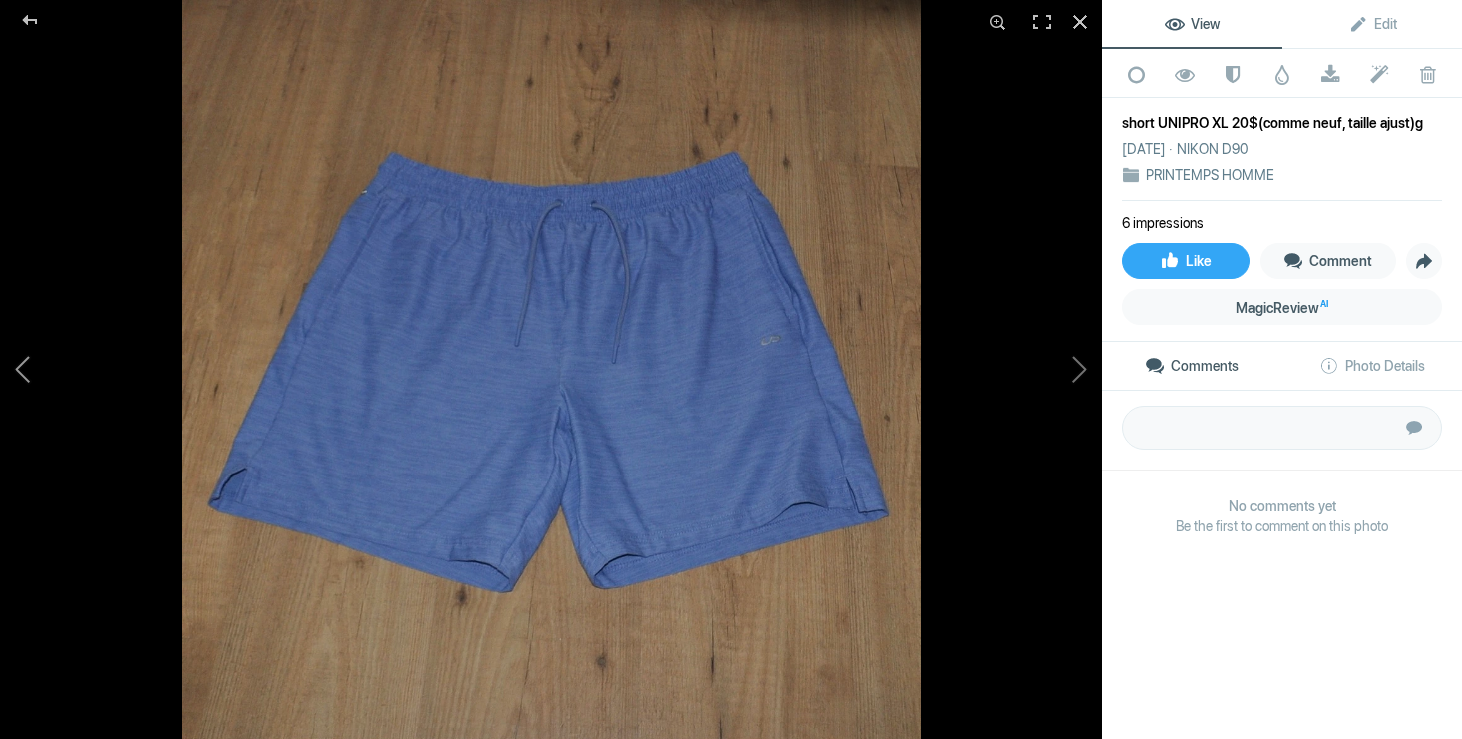click 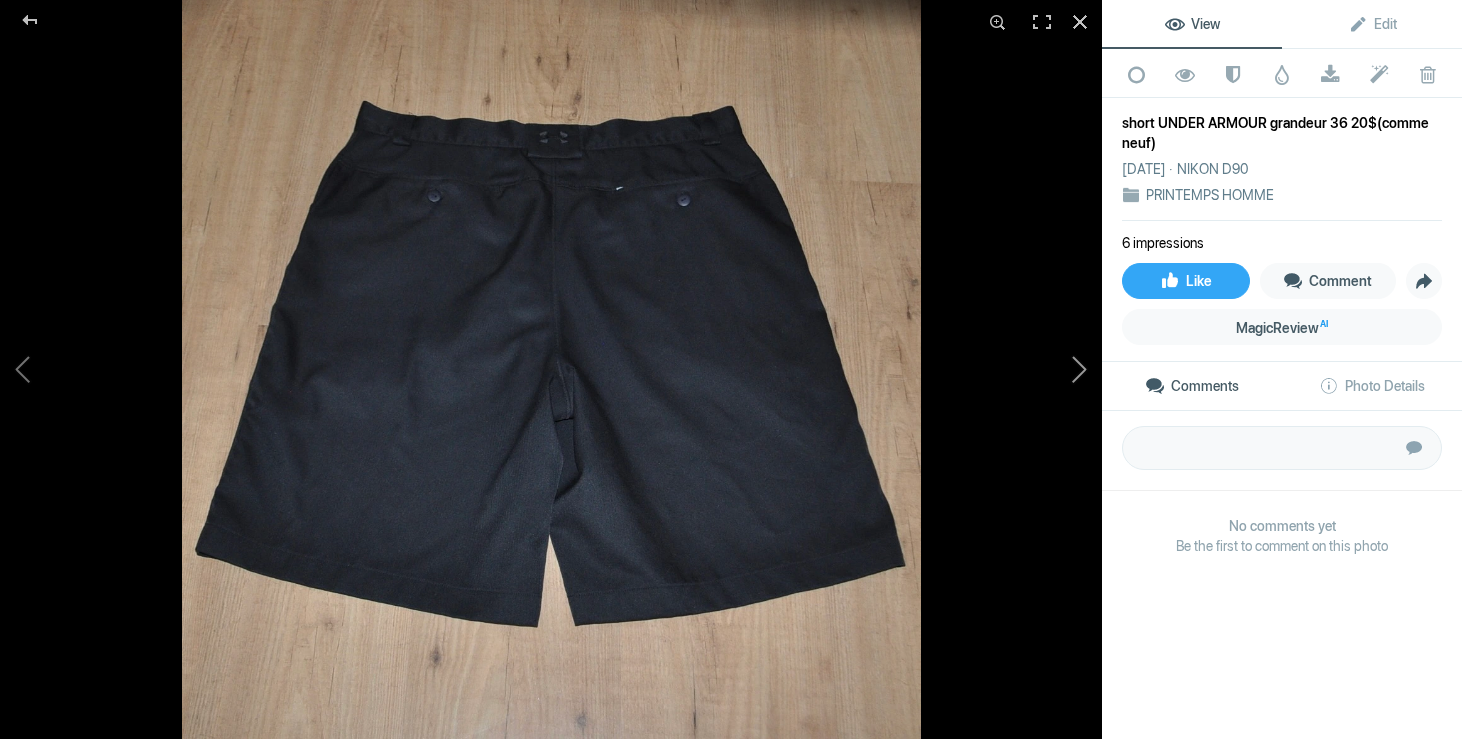 click 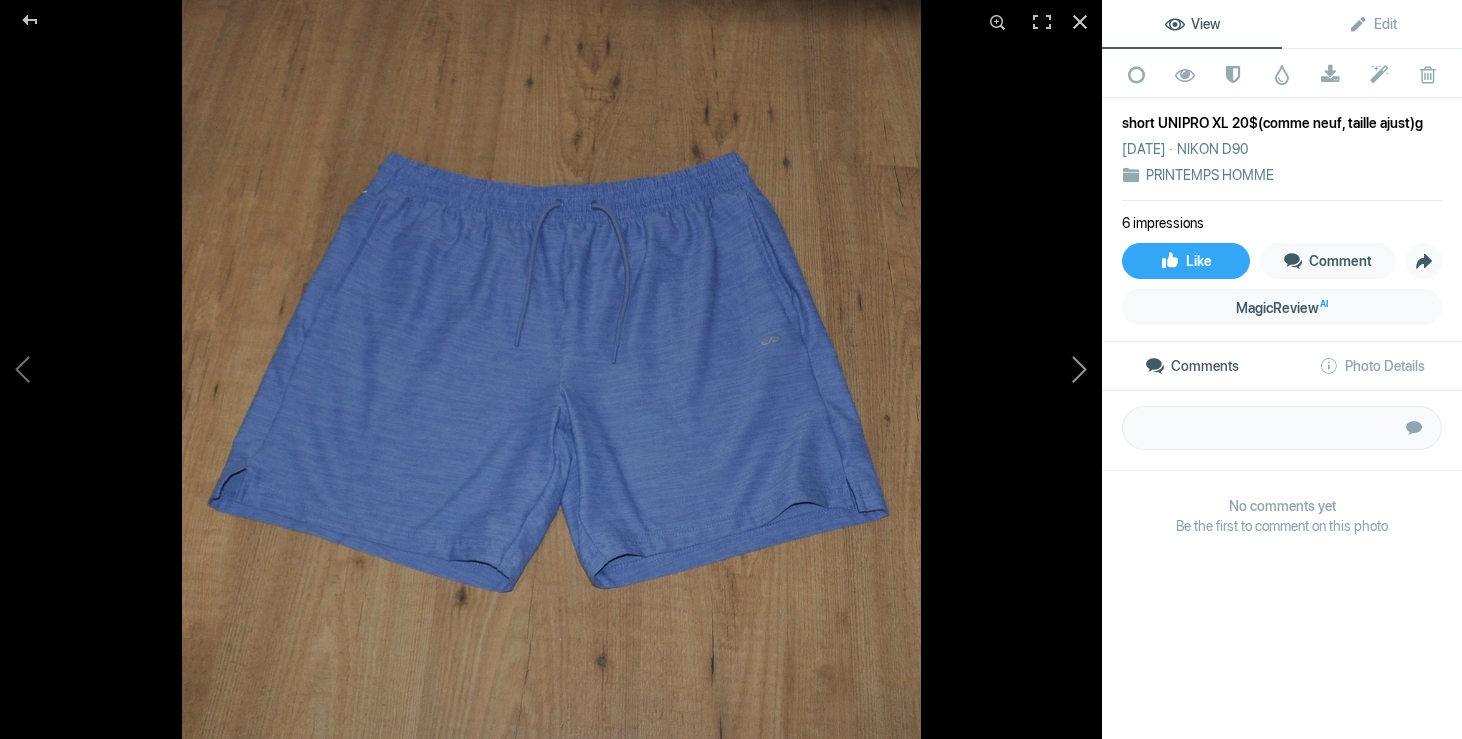 click 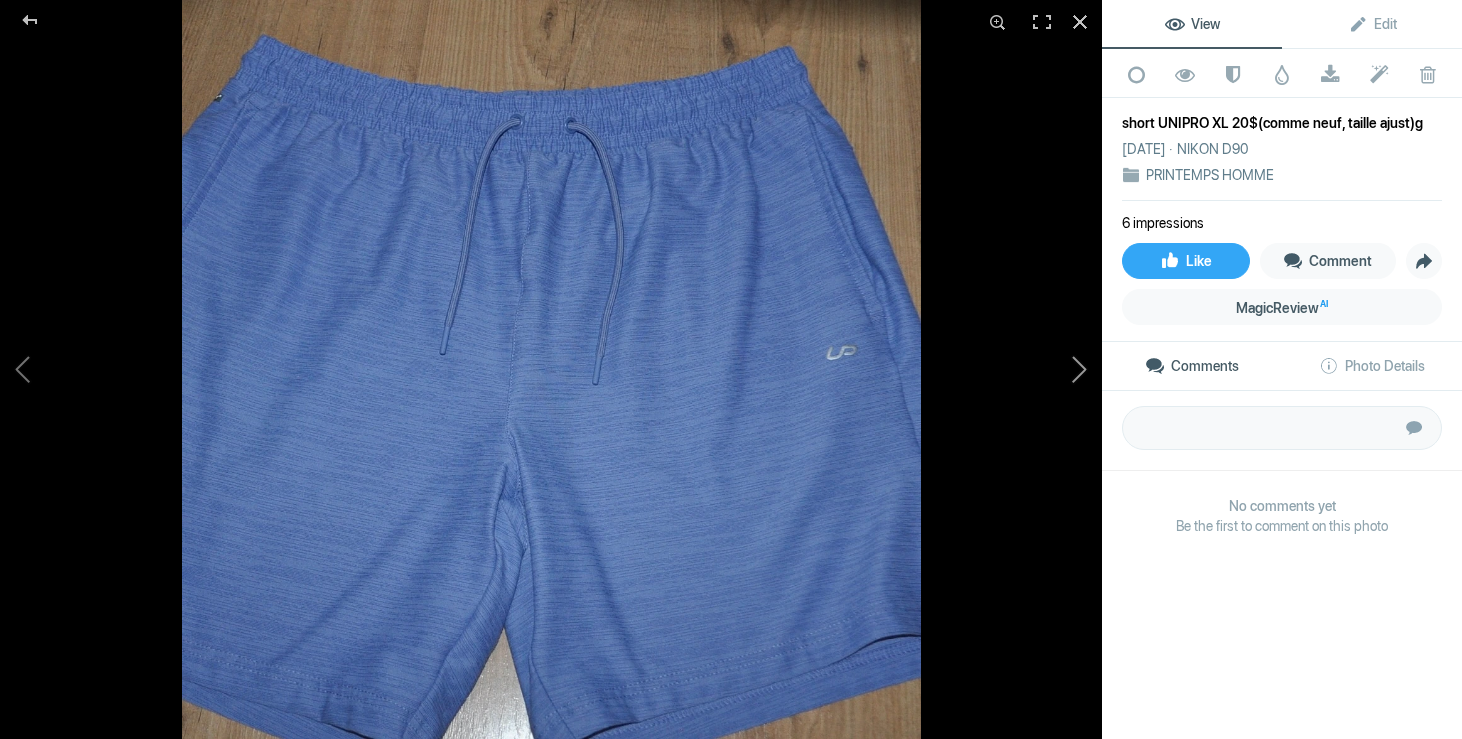 click 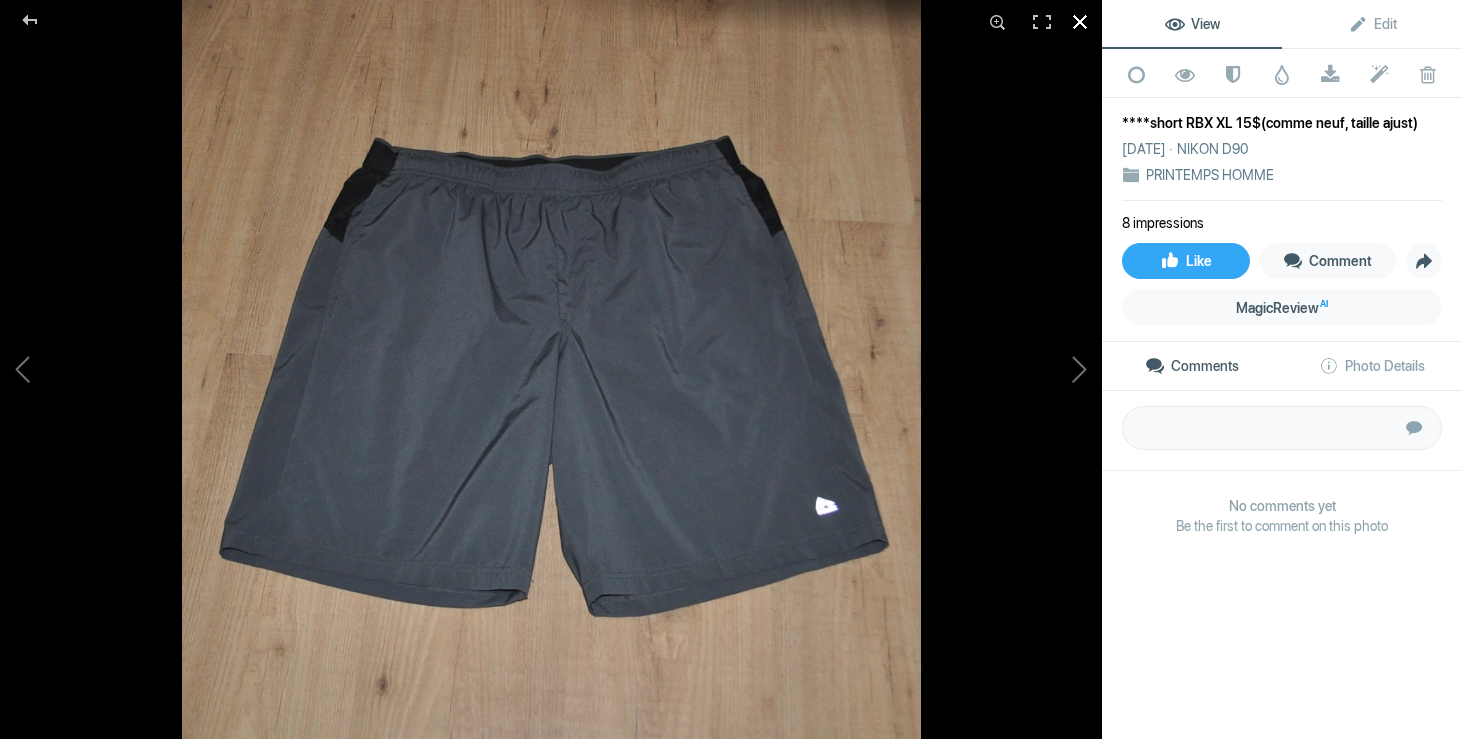 click 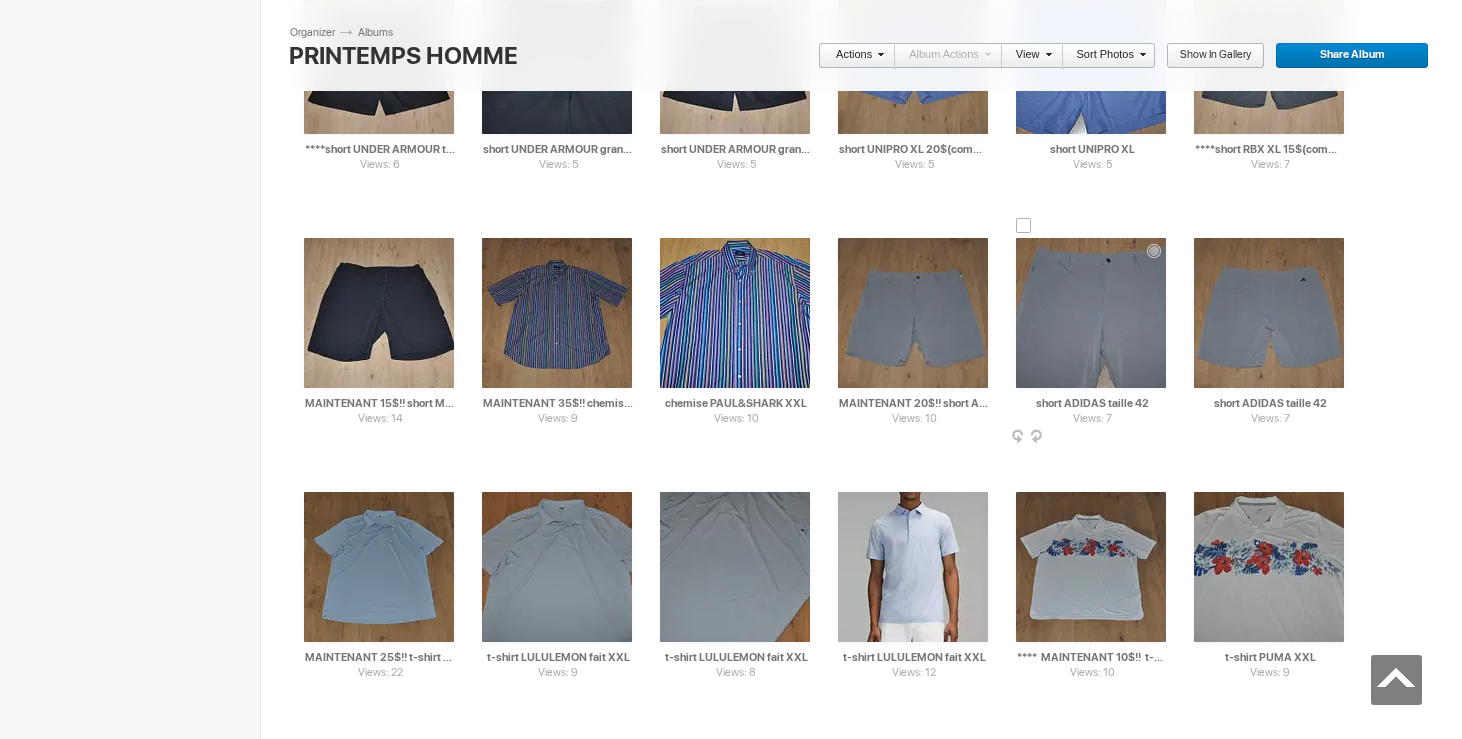 scroll, scrollTop: 6821, scrollLeft: 0, axis: vertical 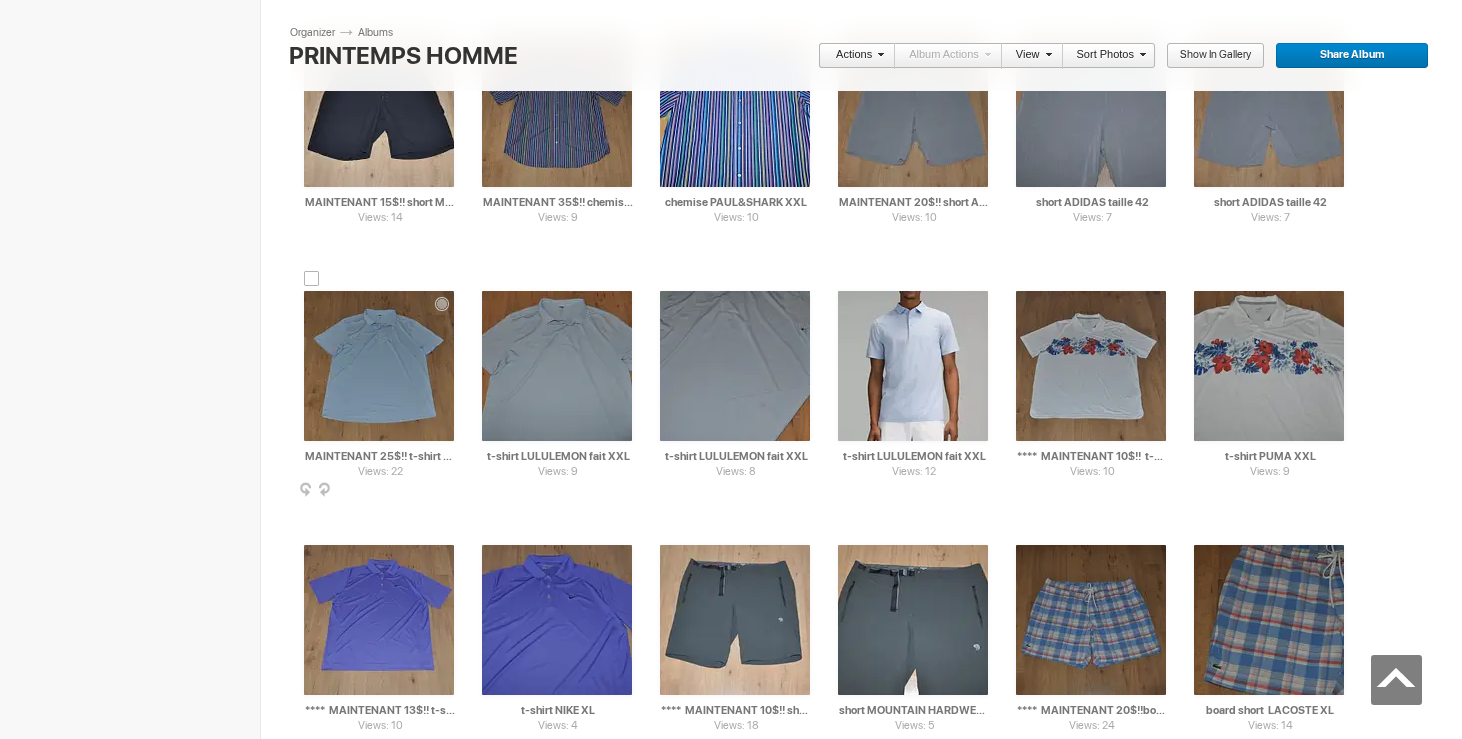 click at bounding box center (379, 366) 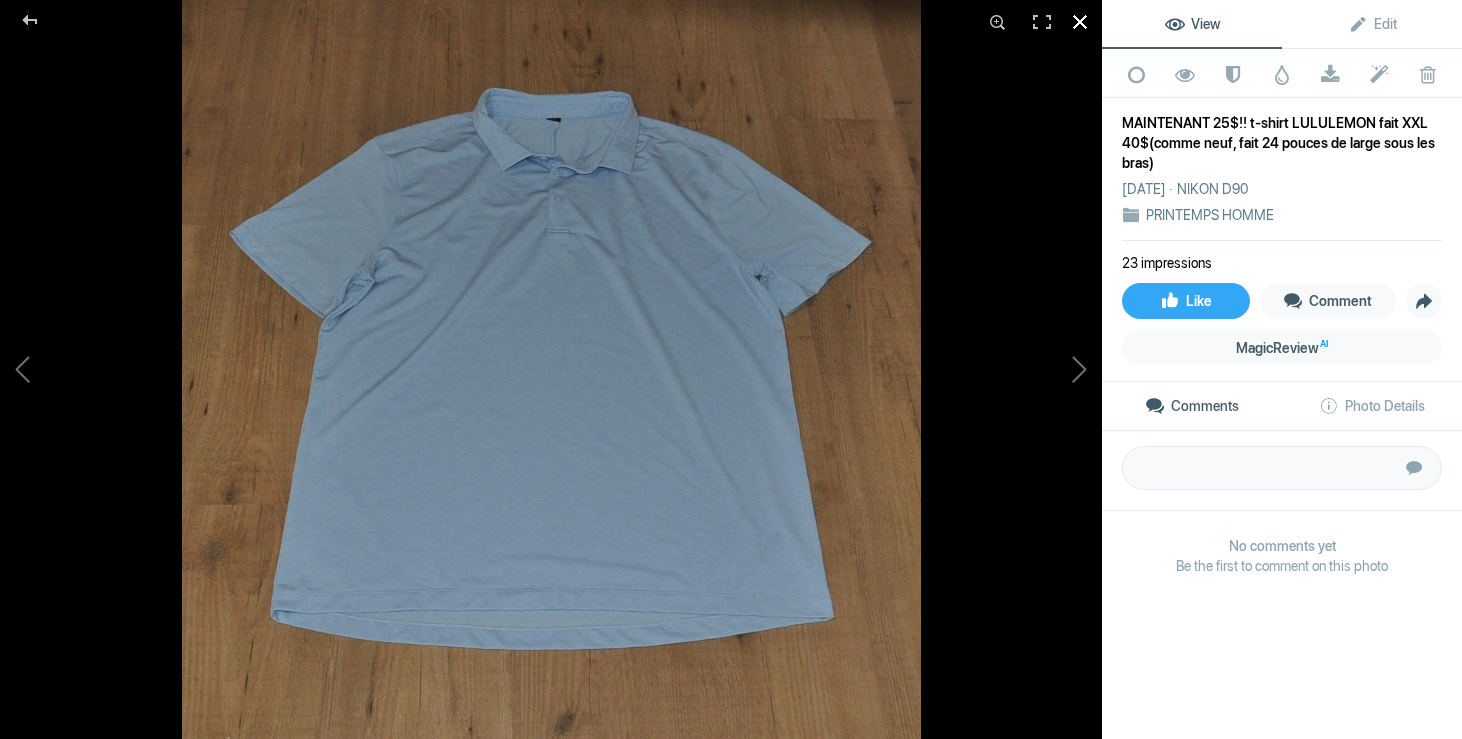 click 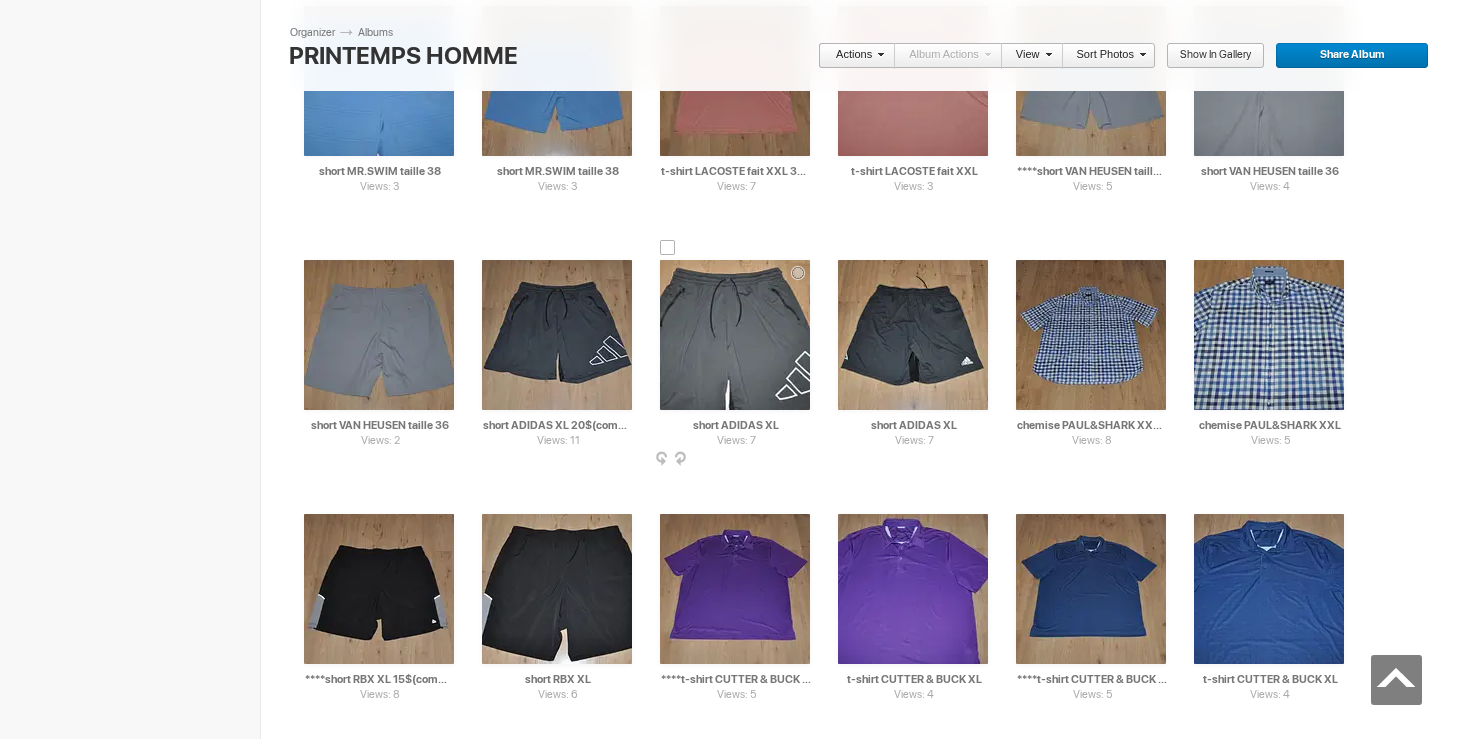 scroll, scrollTop: 5797, scrollLeft: 0, axis: vertical 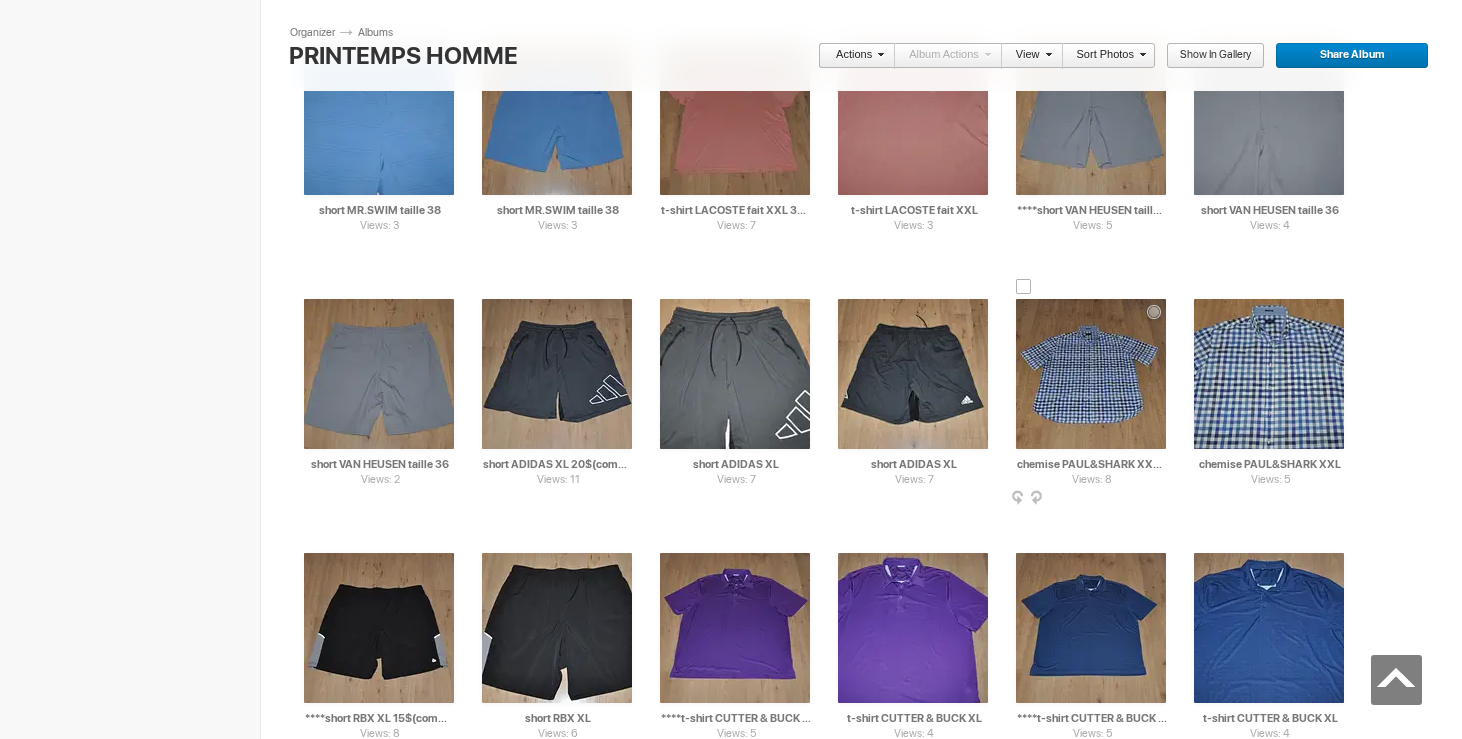 click at bounding box center (1091, 374) 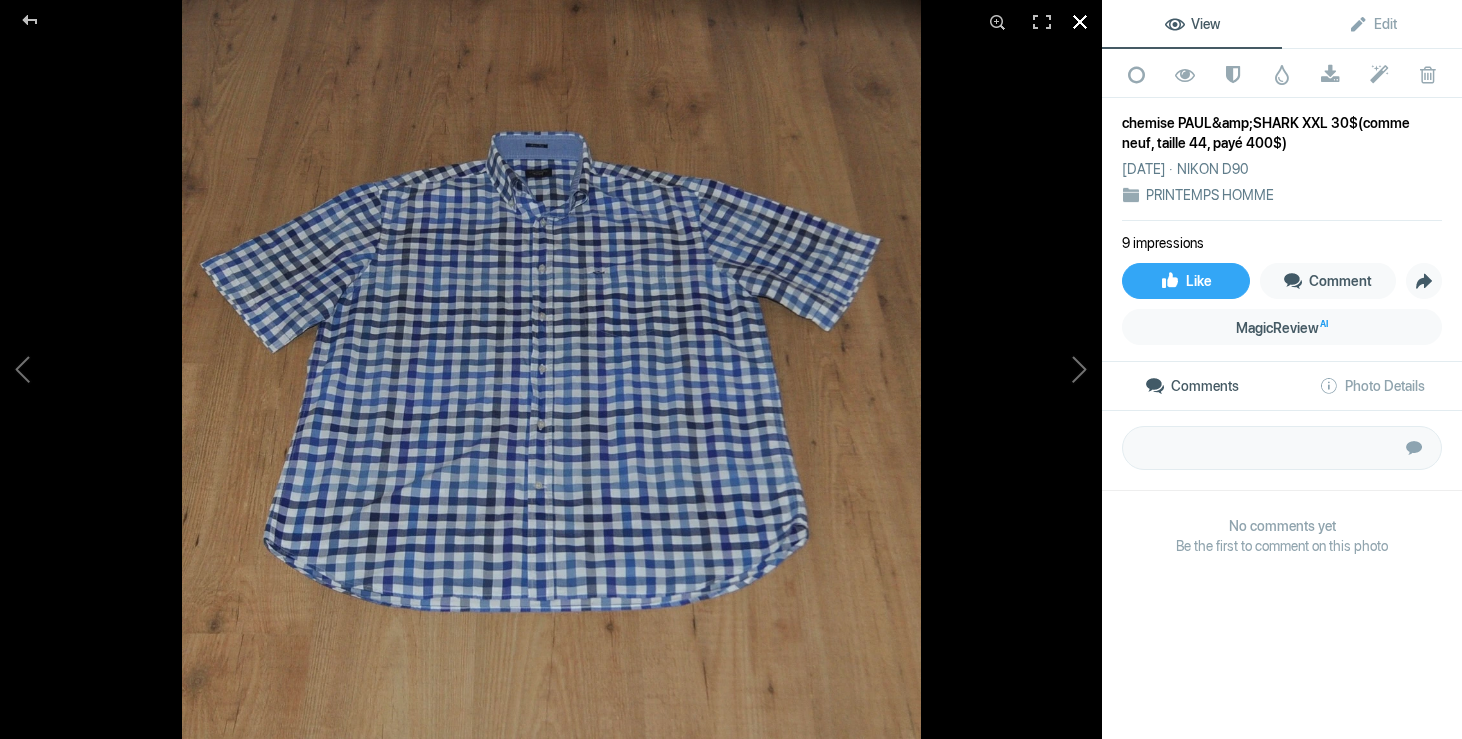 click 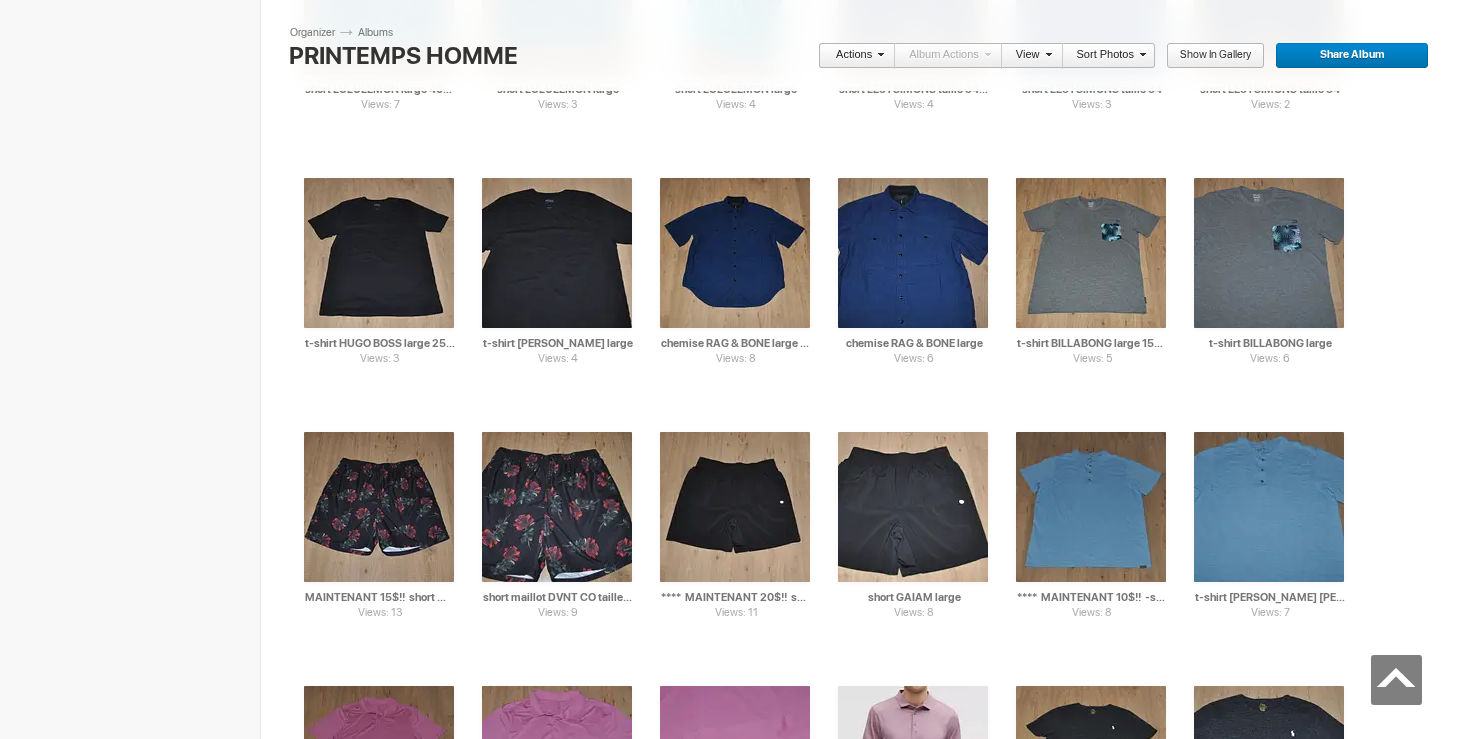scroll, scrollTop: 4638, scrollLeft: 0, axis: vertical 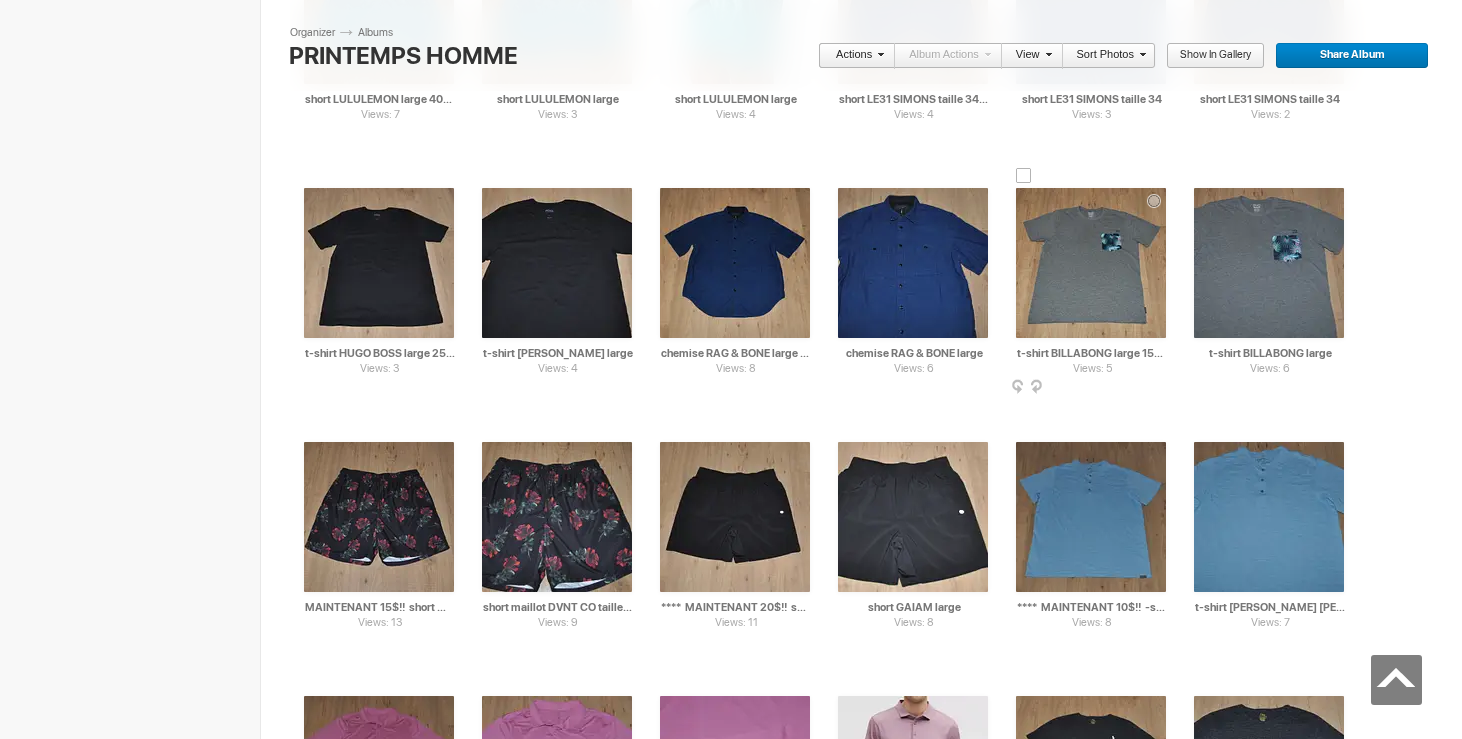 click at bounding box center [1091, 263] 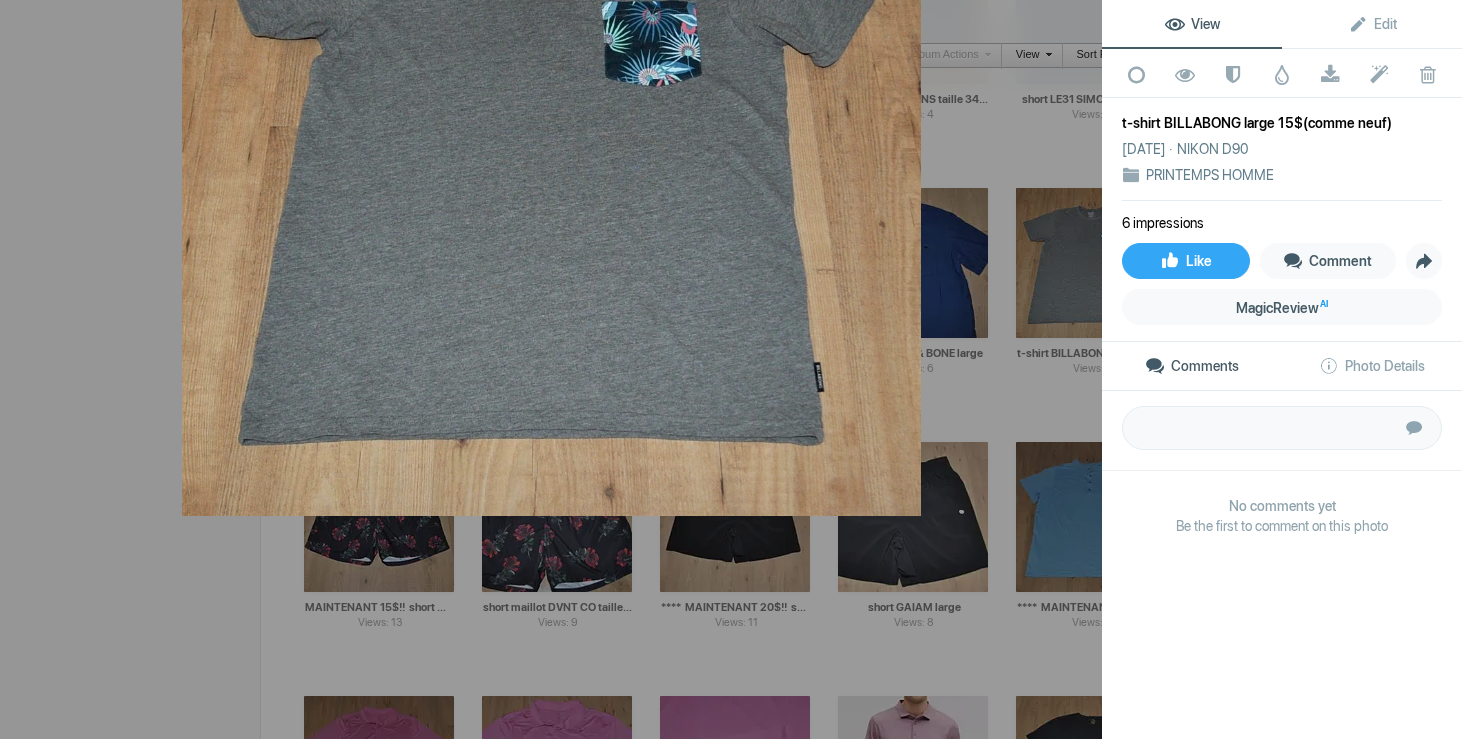 click 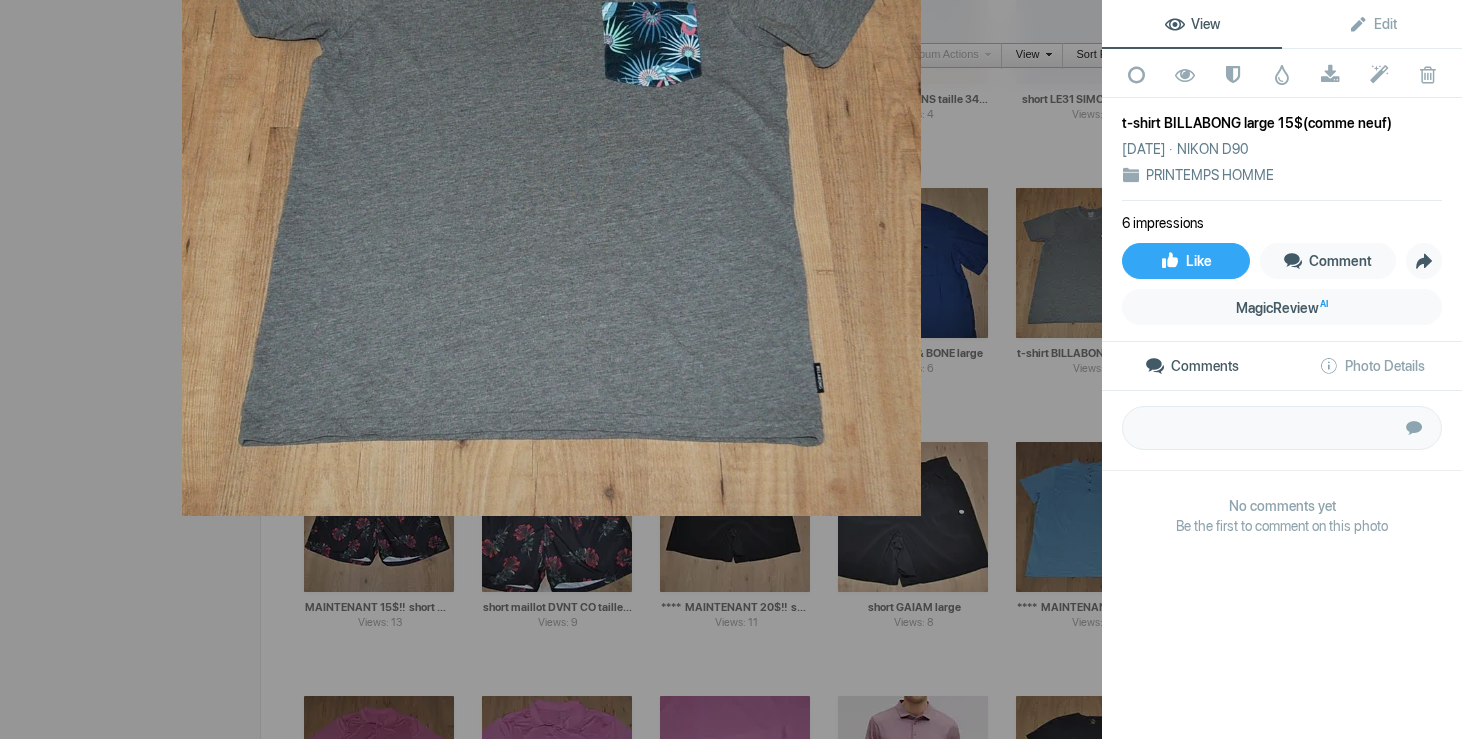 click 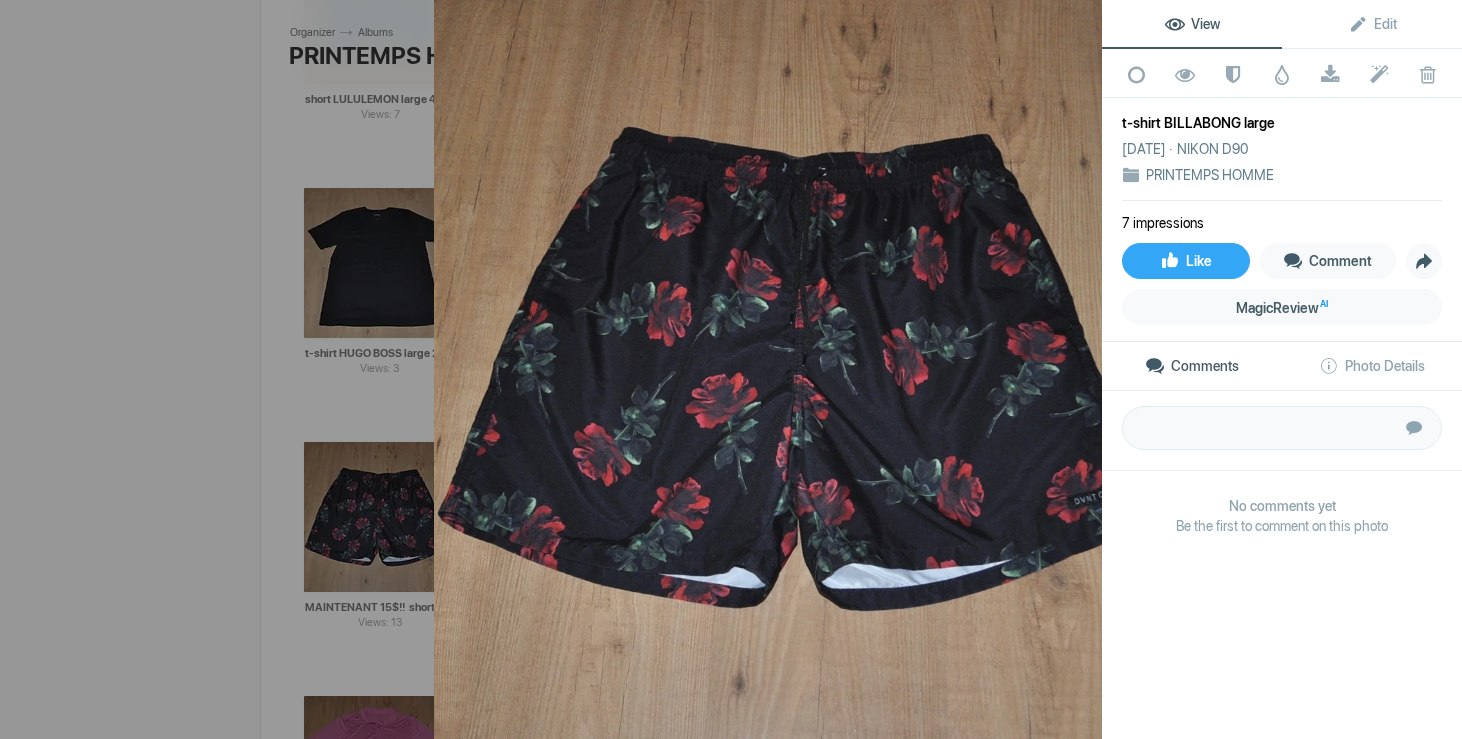 click on "t-shirt BILLABONG large 15$(comme neuf)" 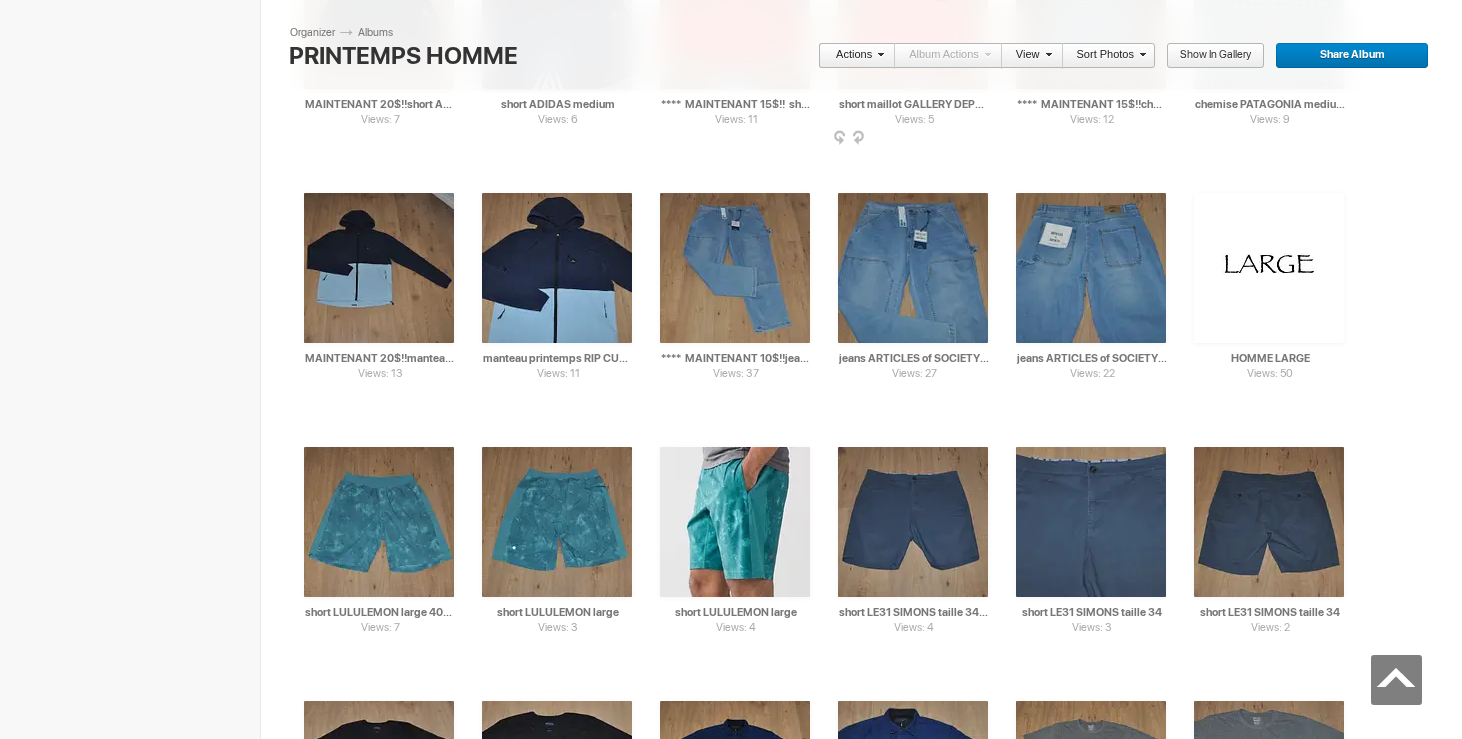 scroll, scrollTop: 4300, scrollLeft: 0, axis: vertical 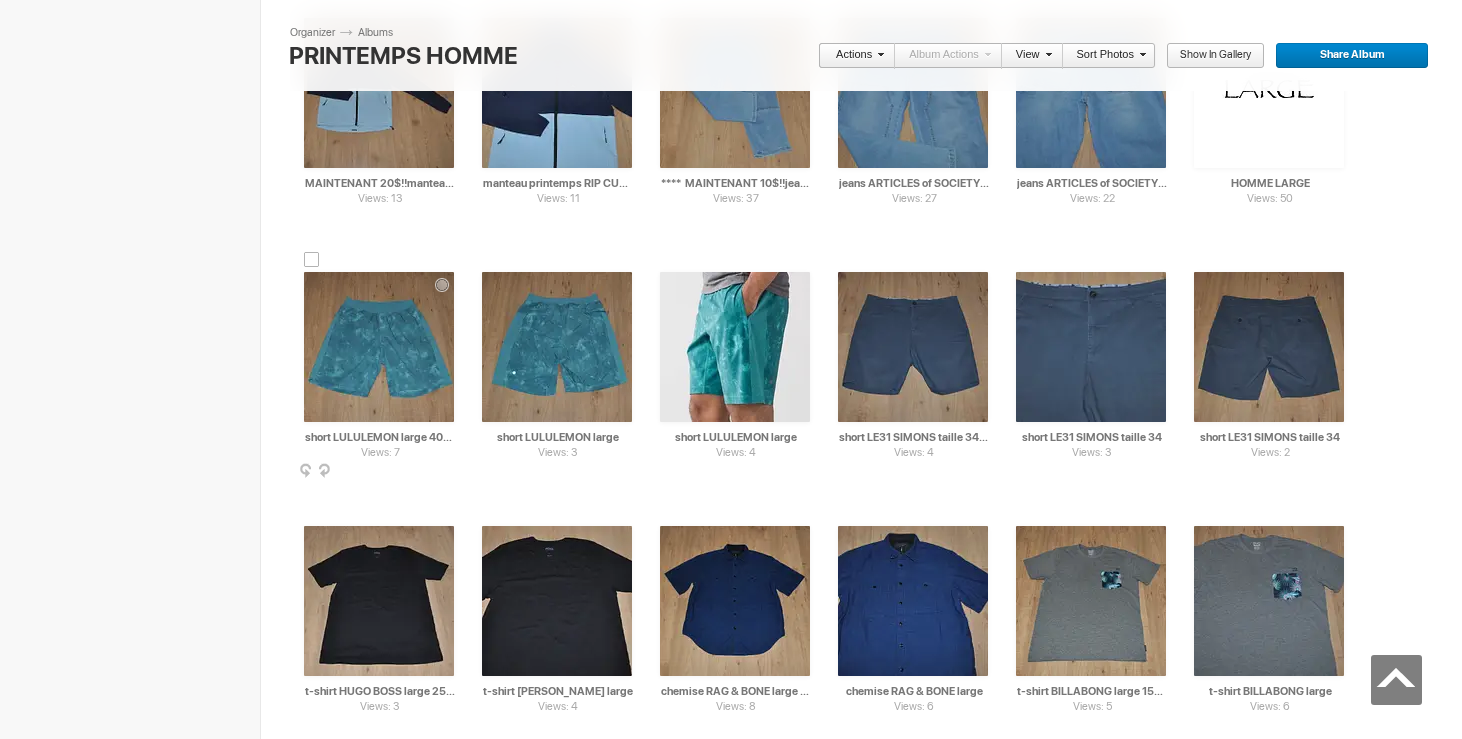 click at bounding box center (379, 347) 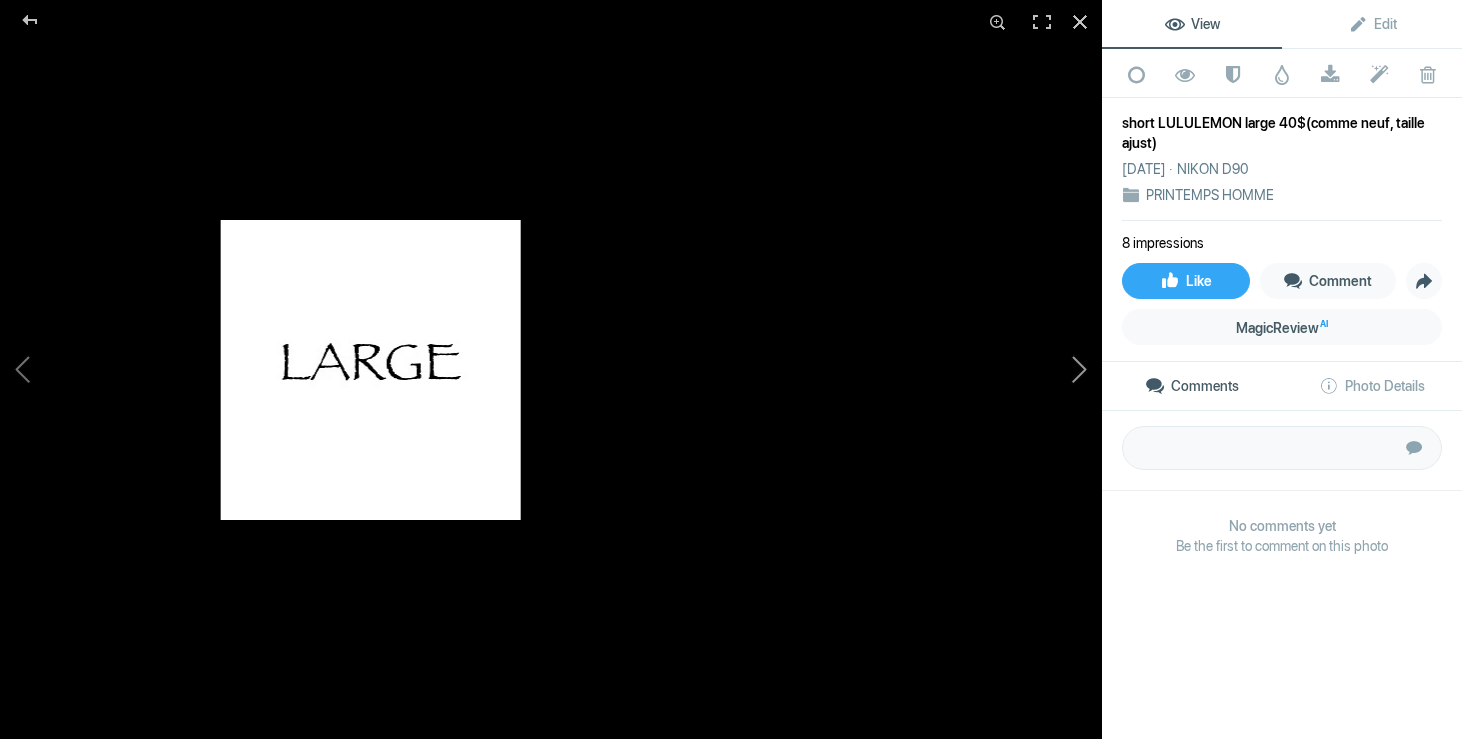 click 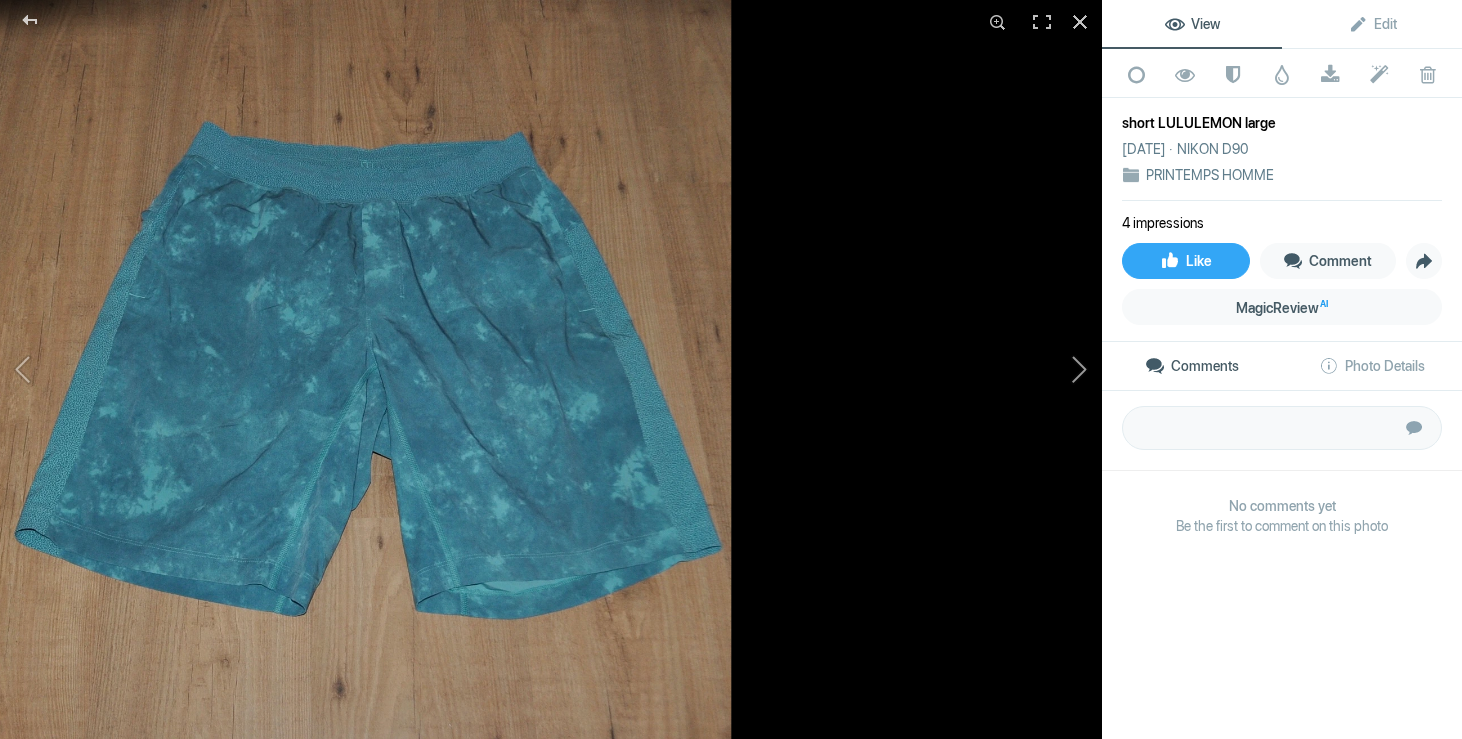 click 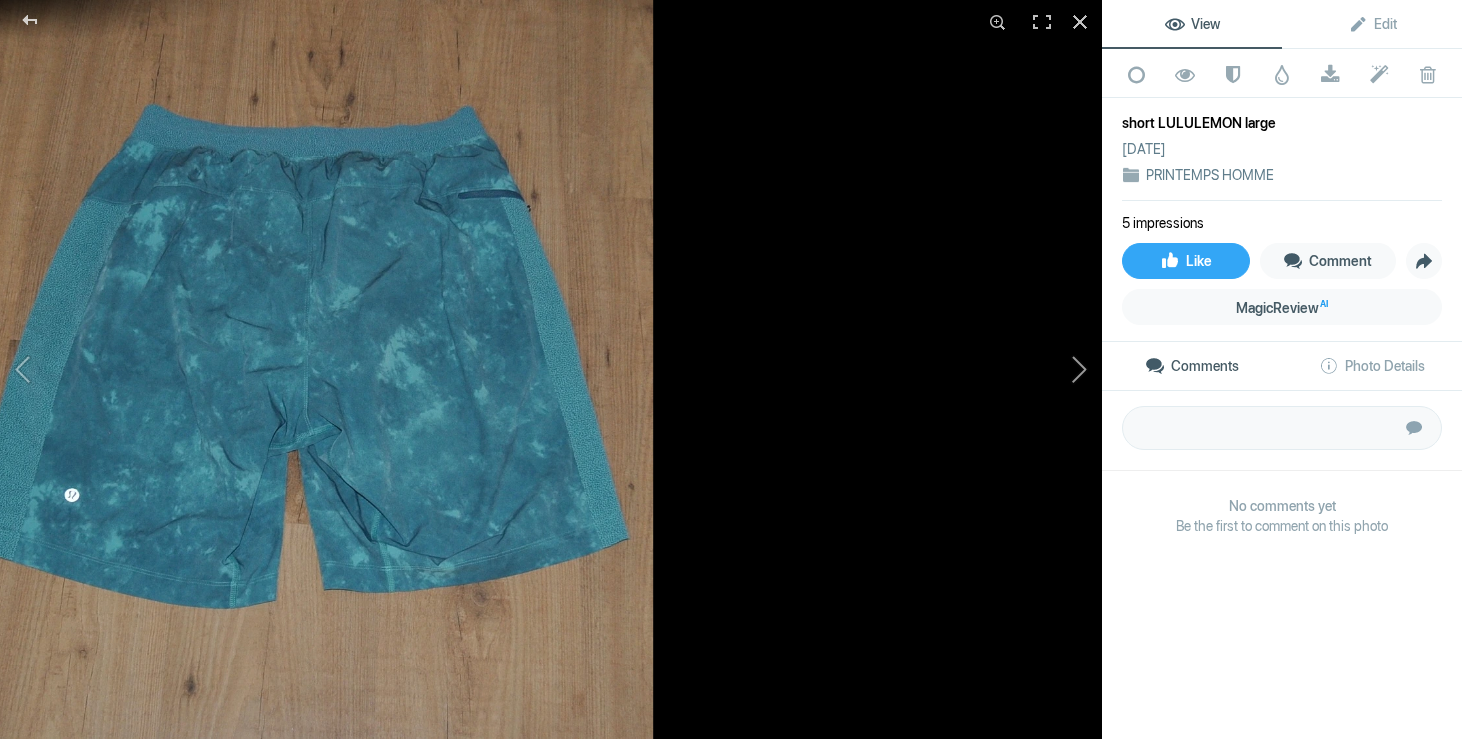 click 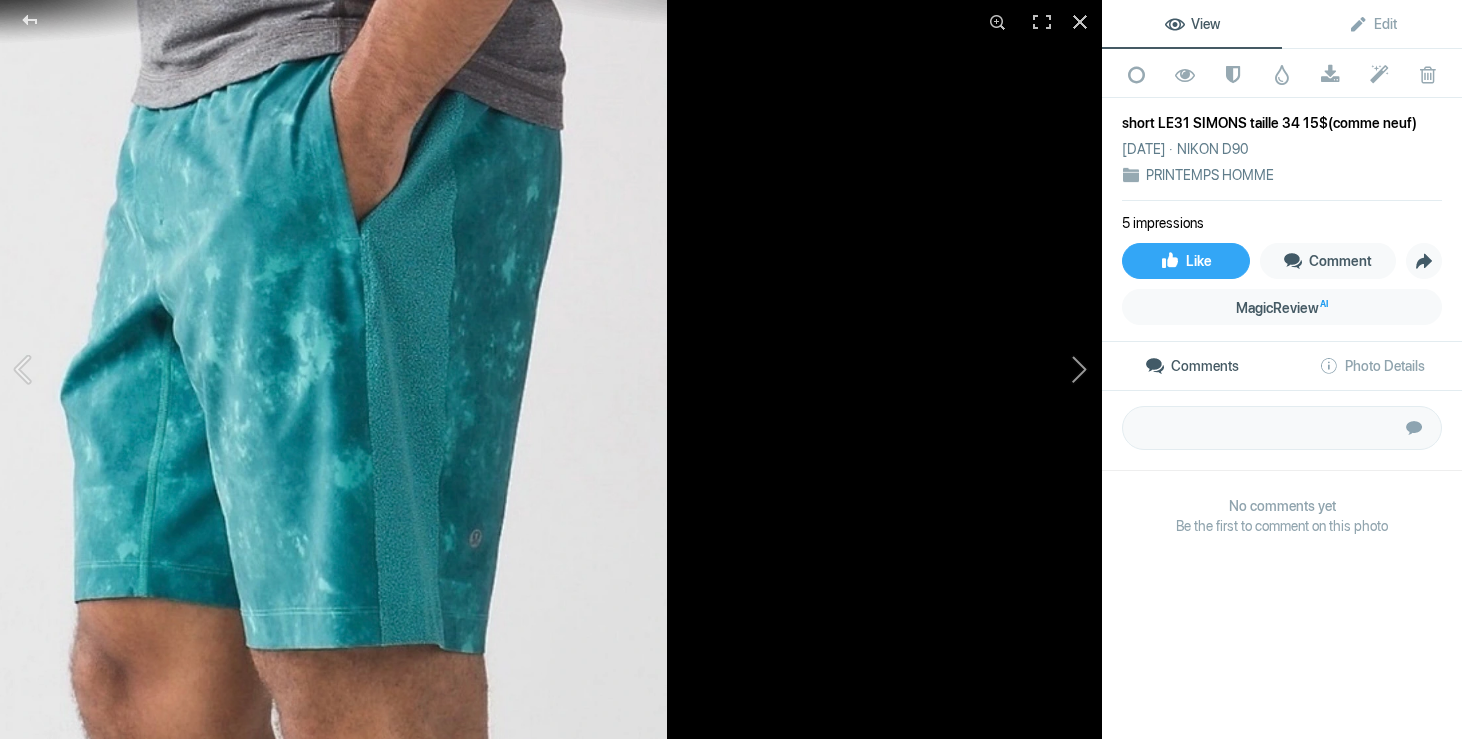 click 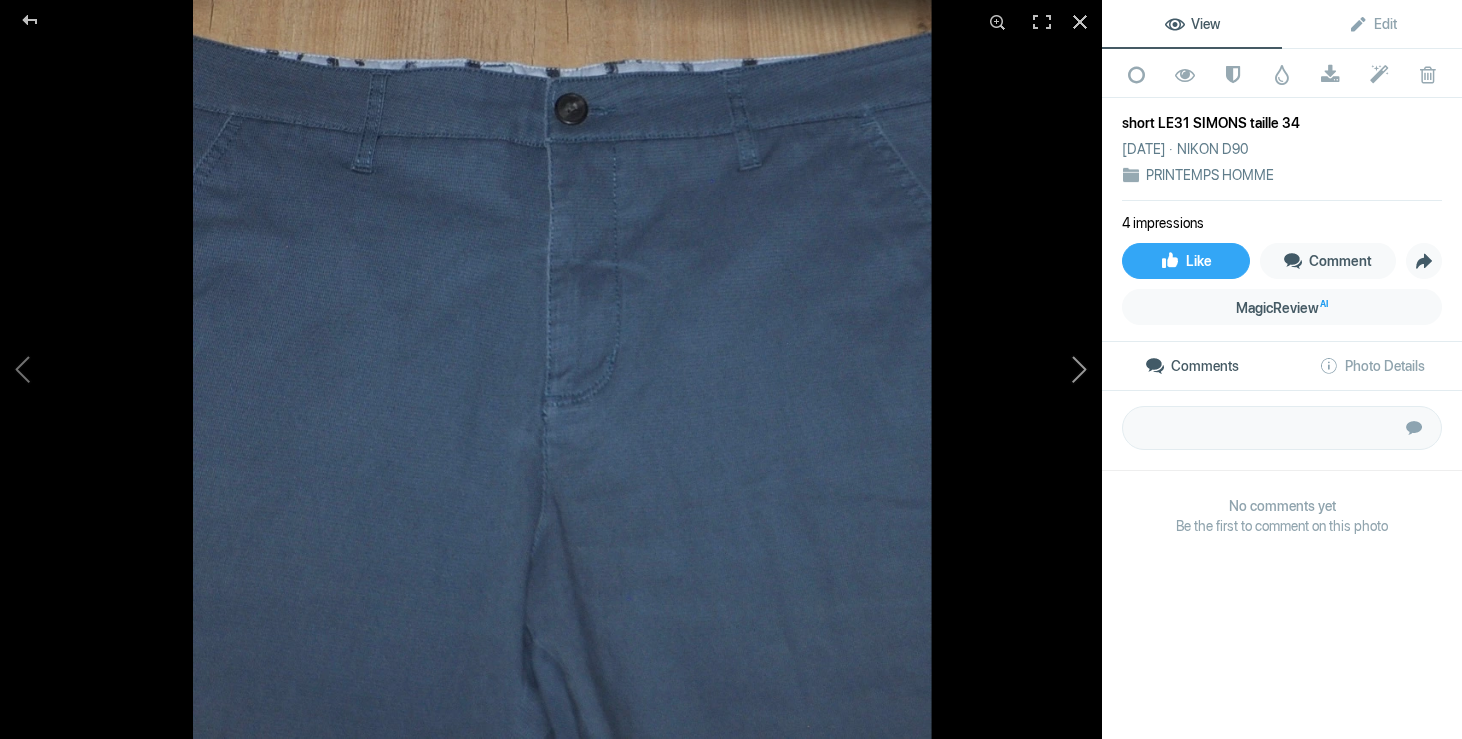click 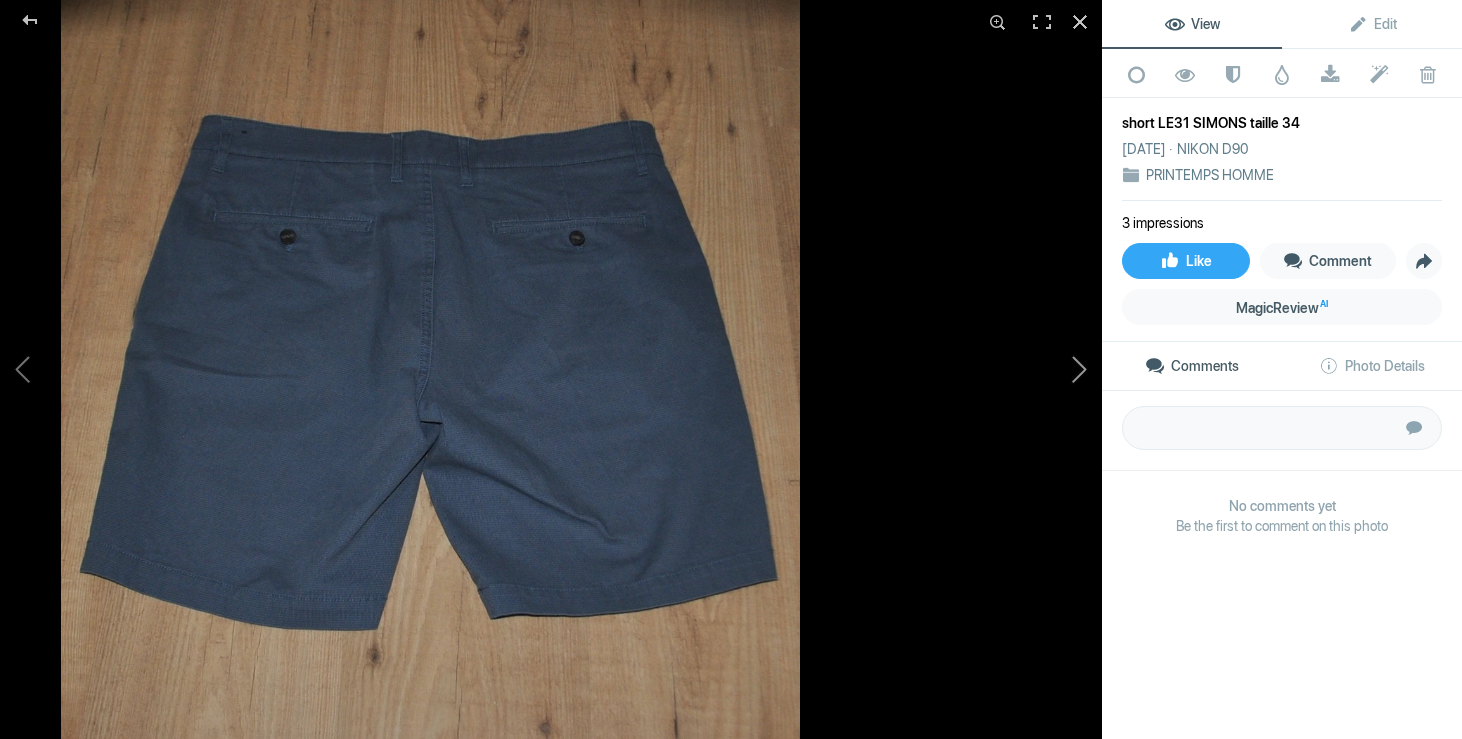 click 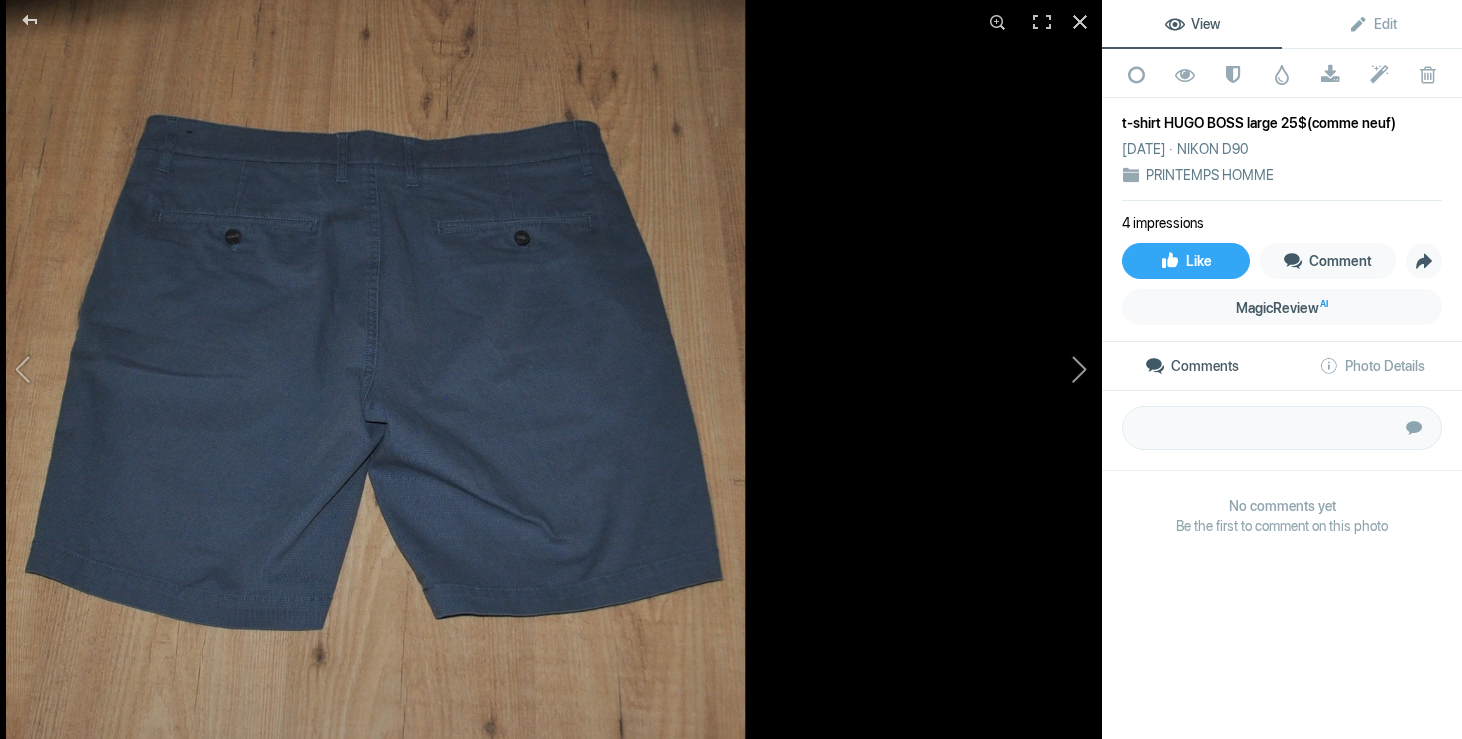 click 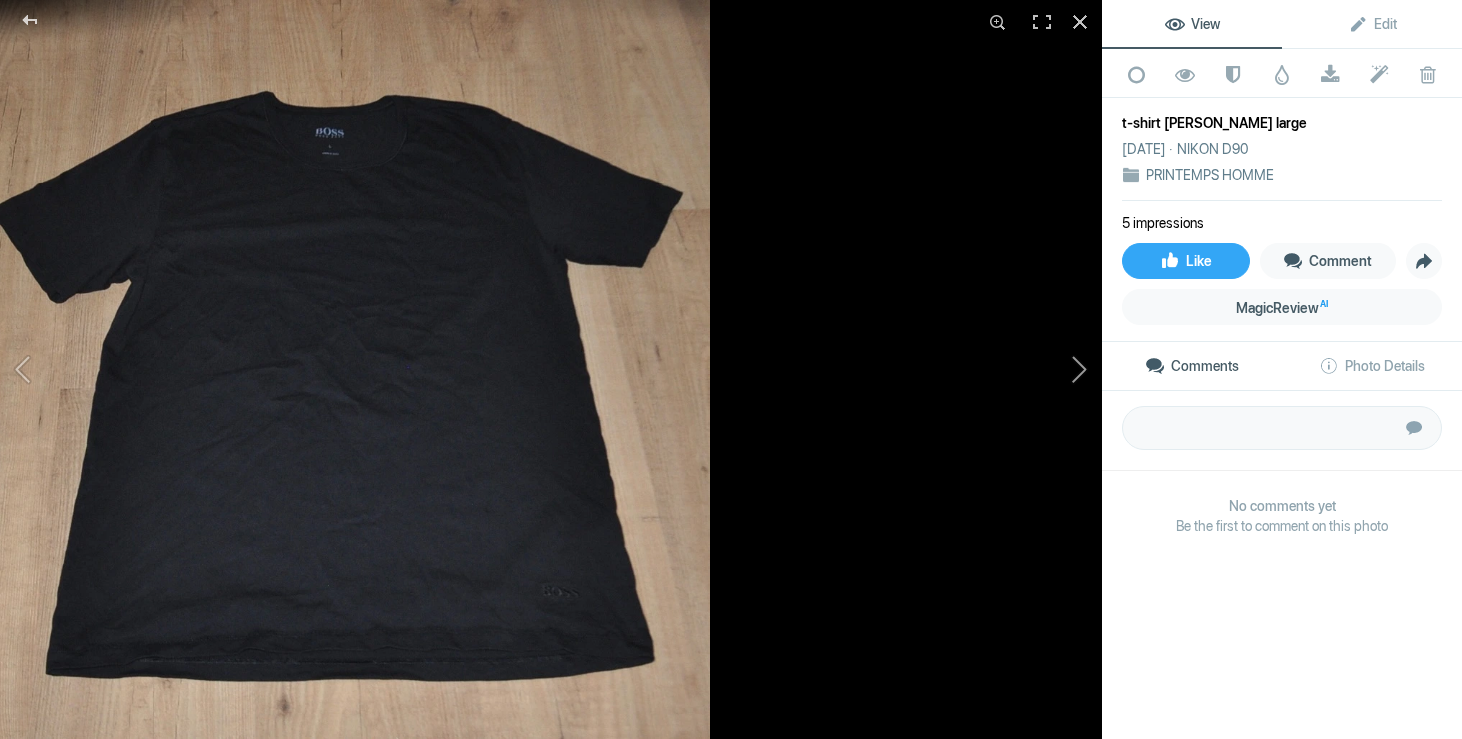 click 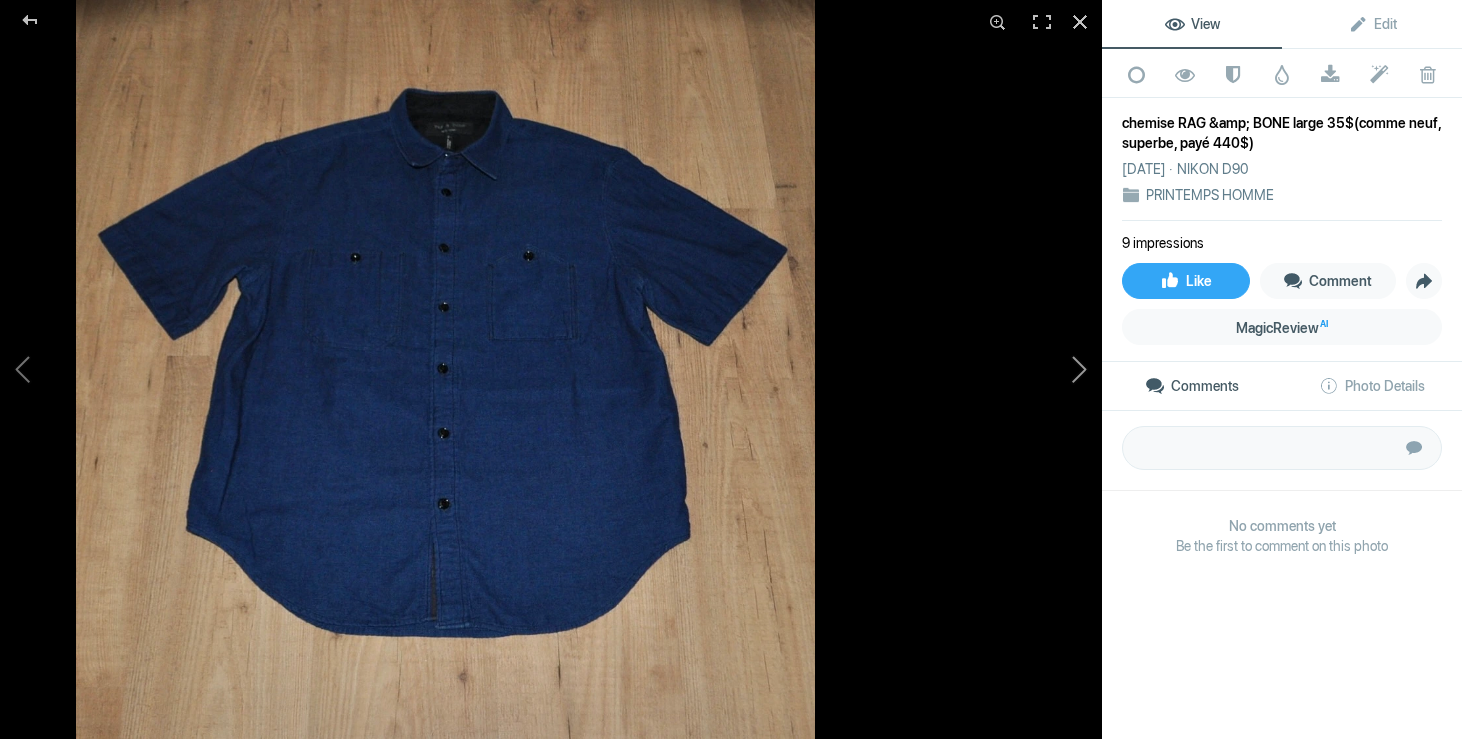click 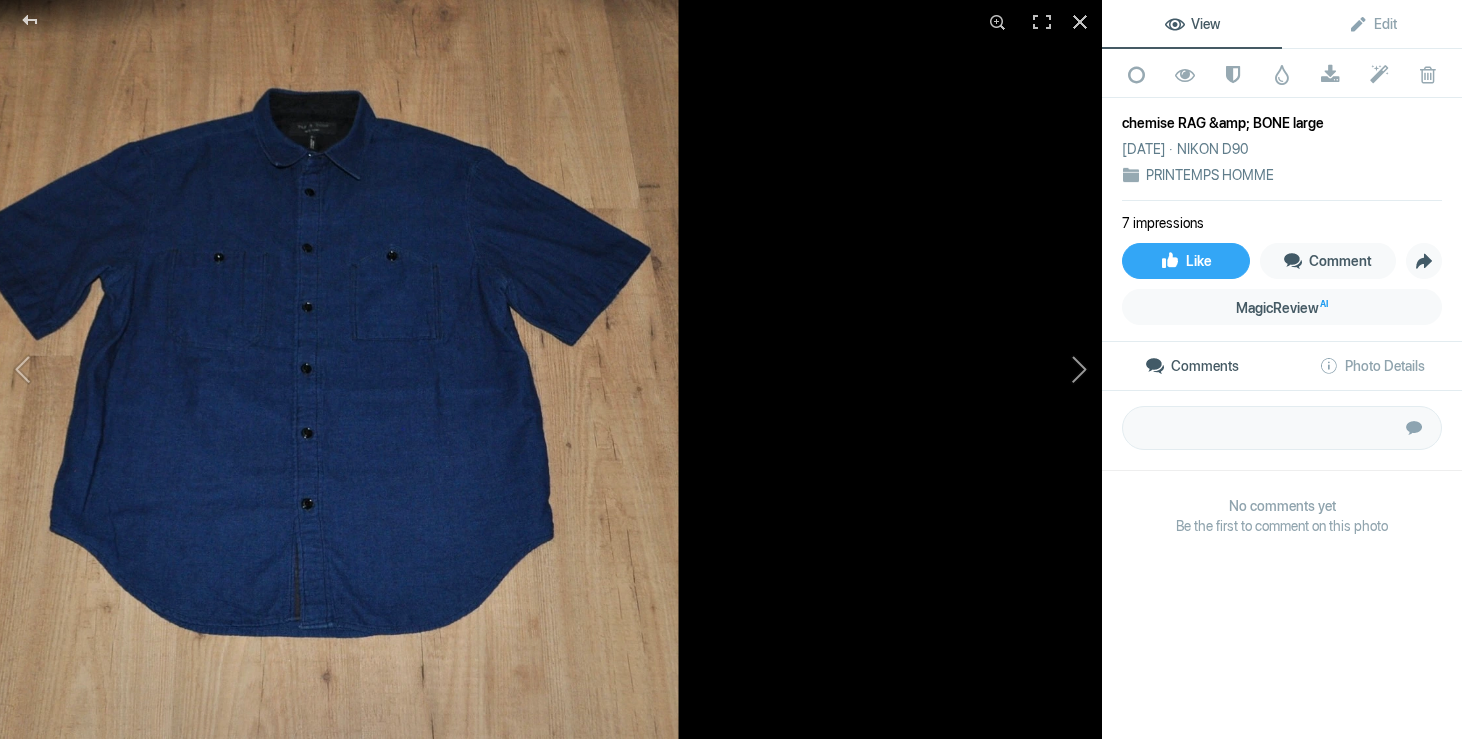 click 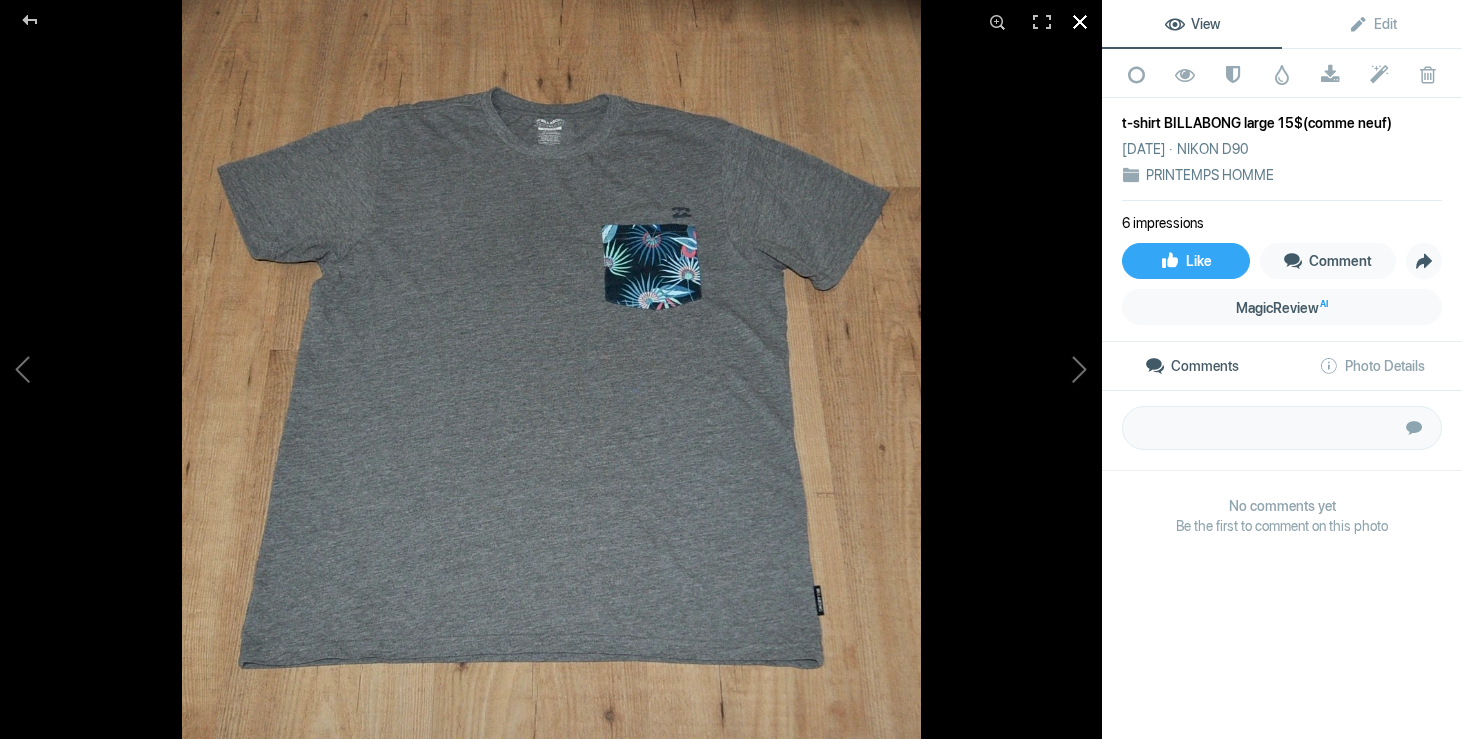 click 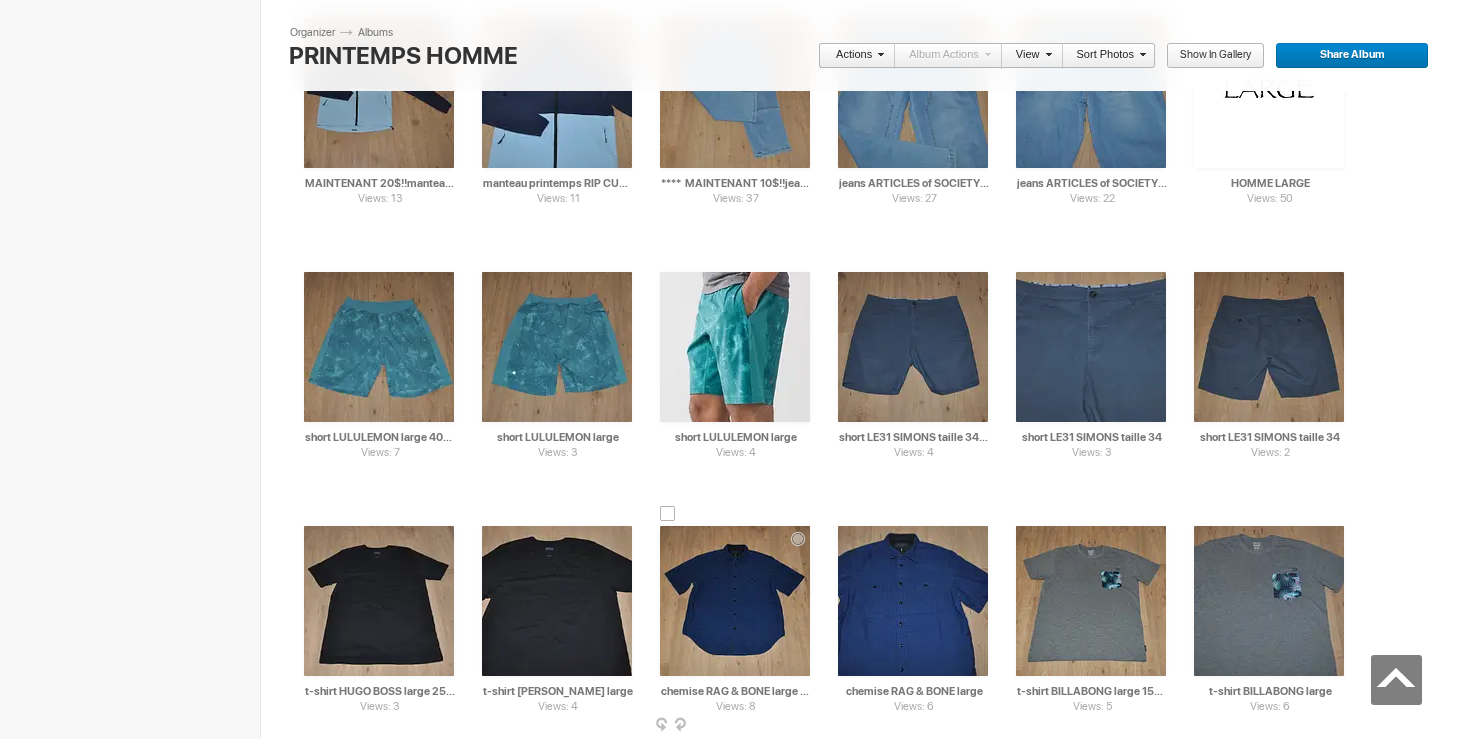 click at bounding box center (735, 601) 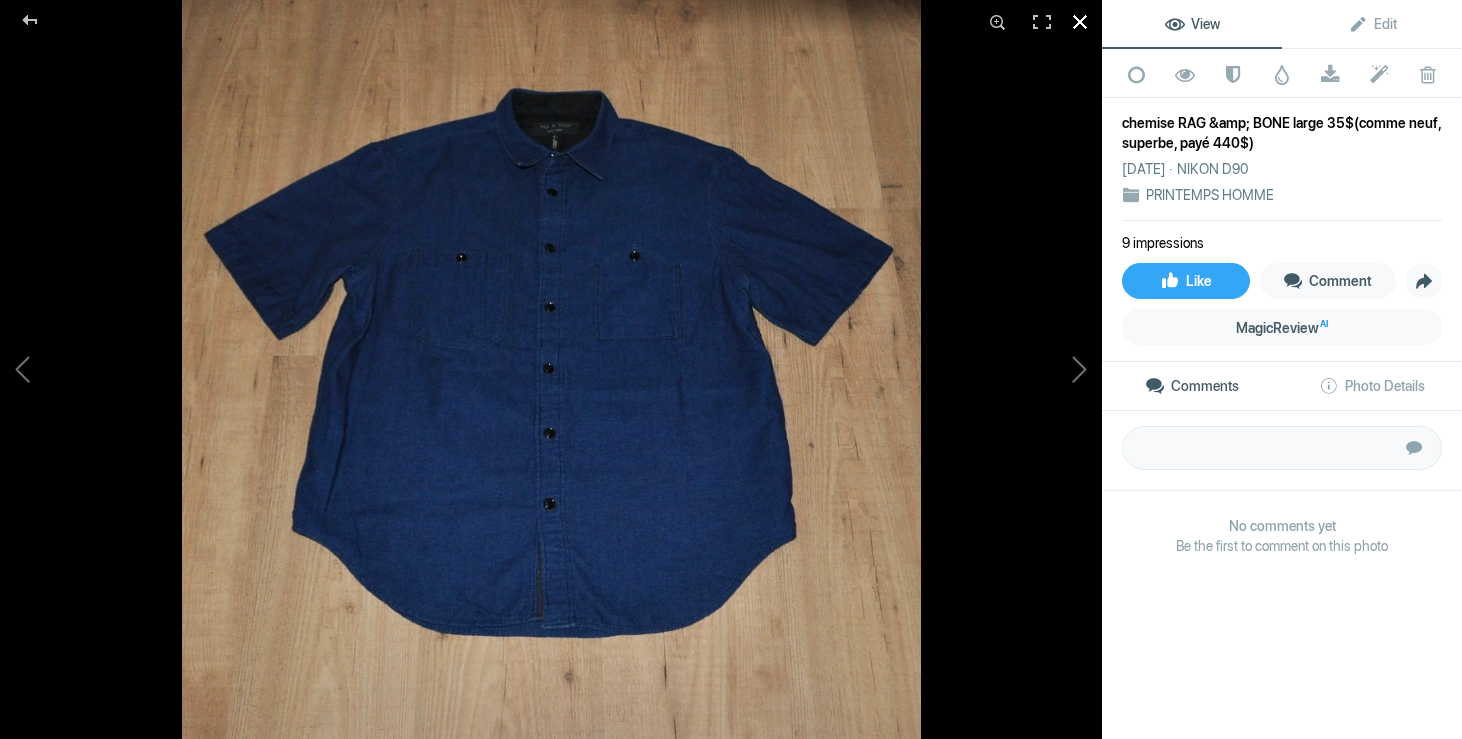 click 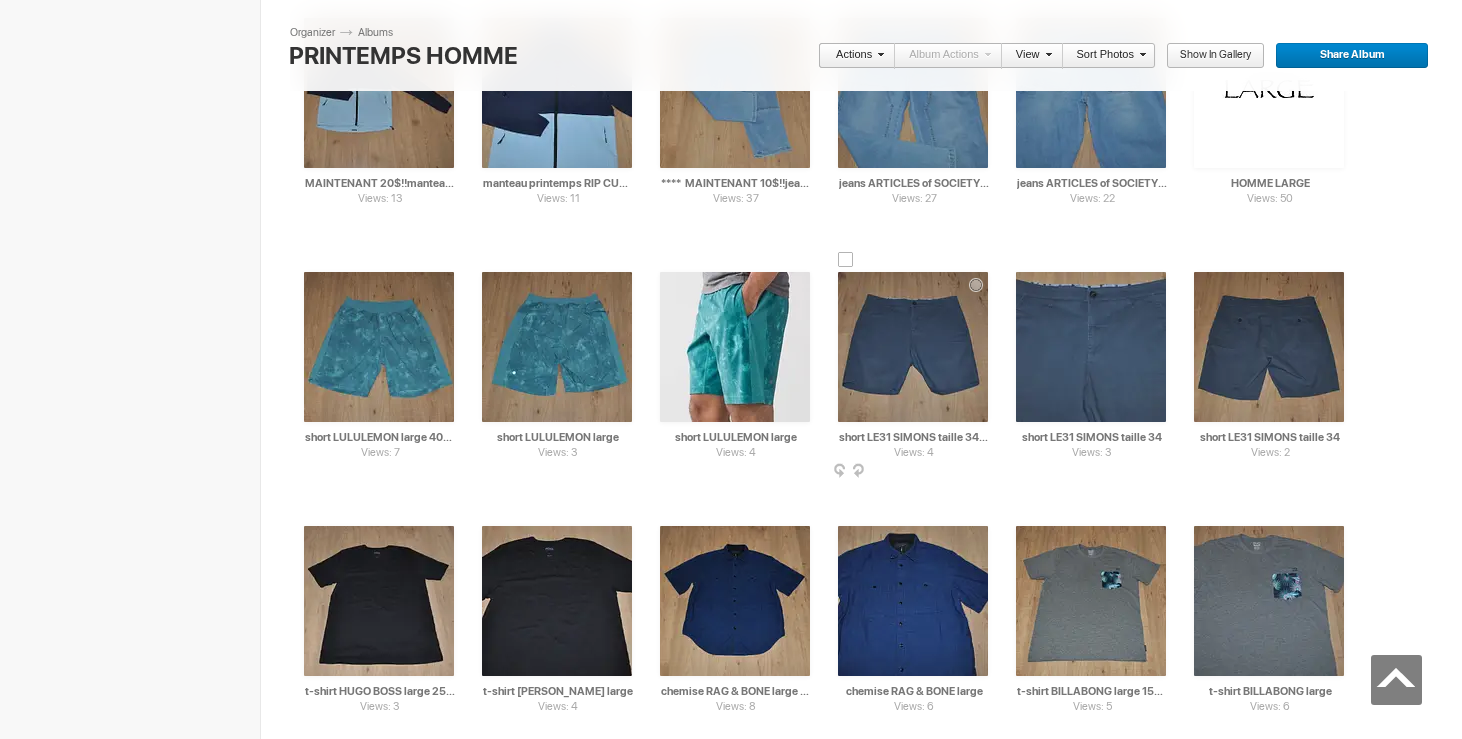 click at bounding box center (913, 347) 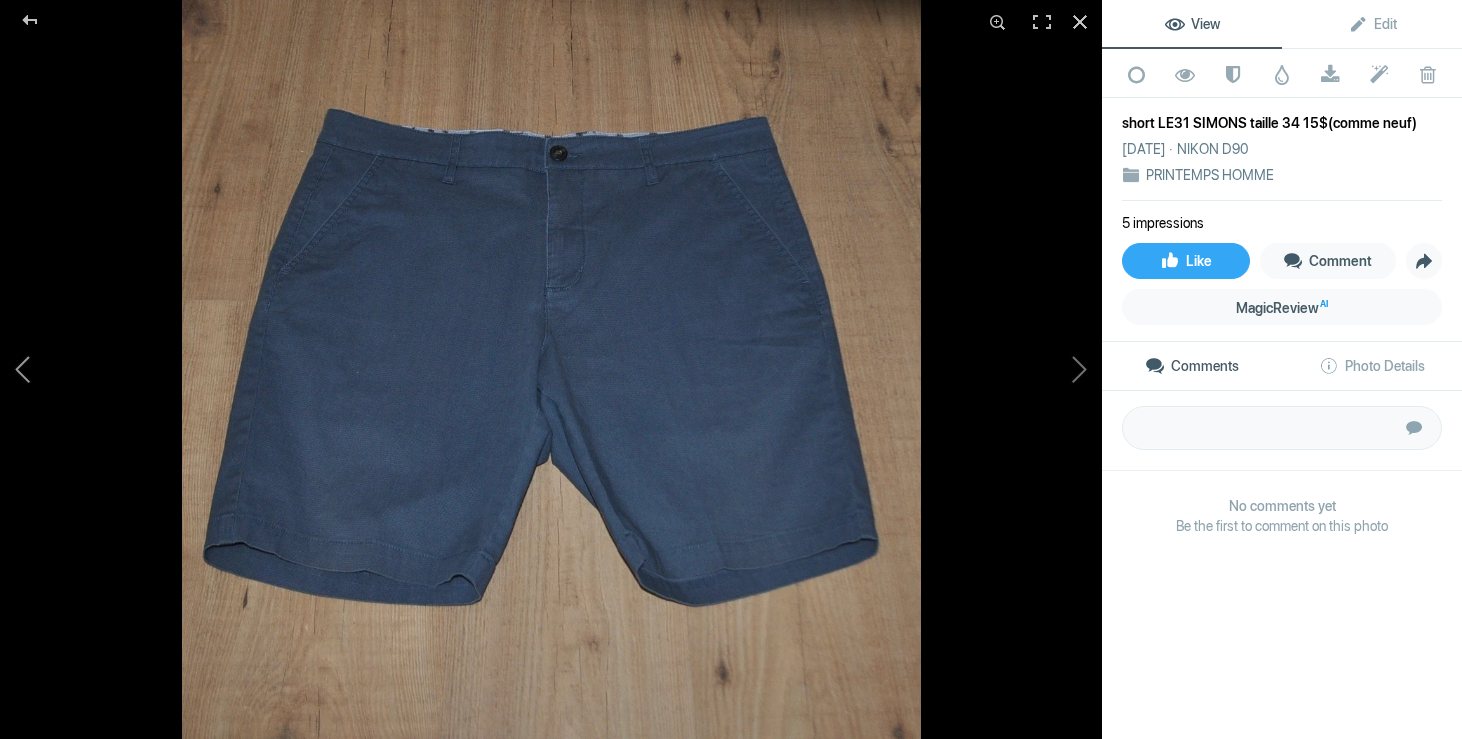 click 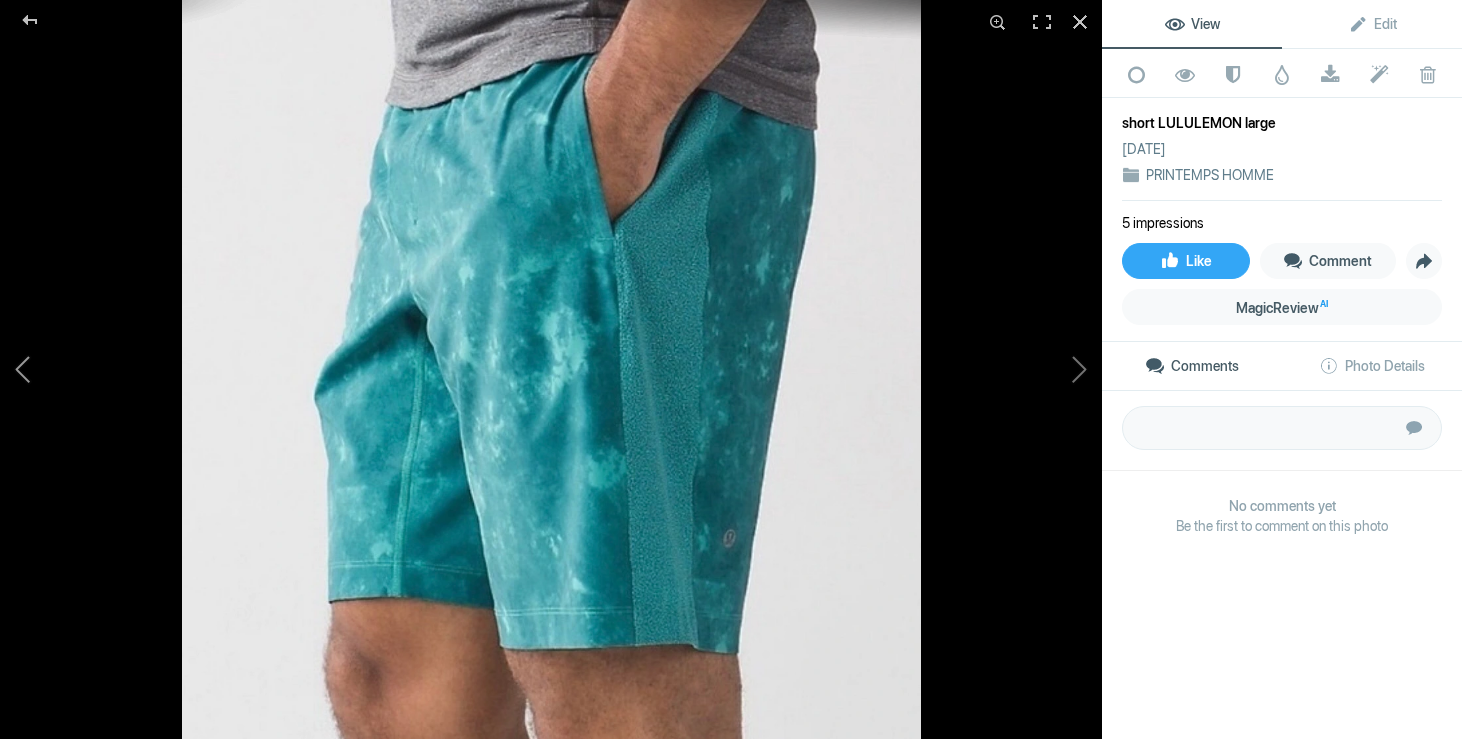 click 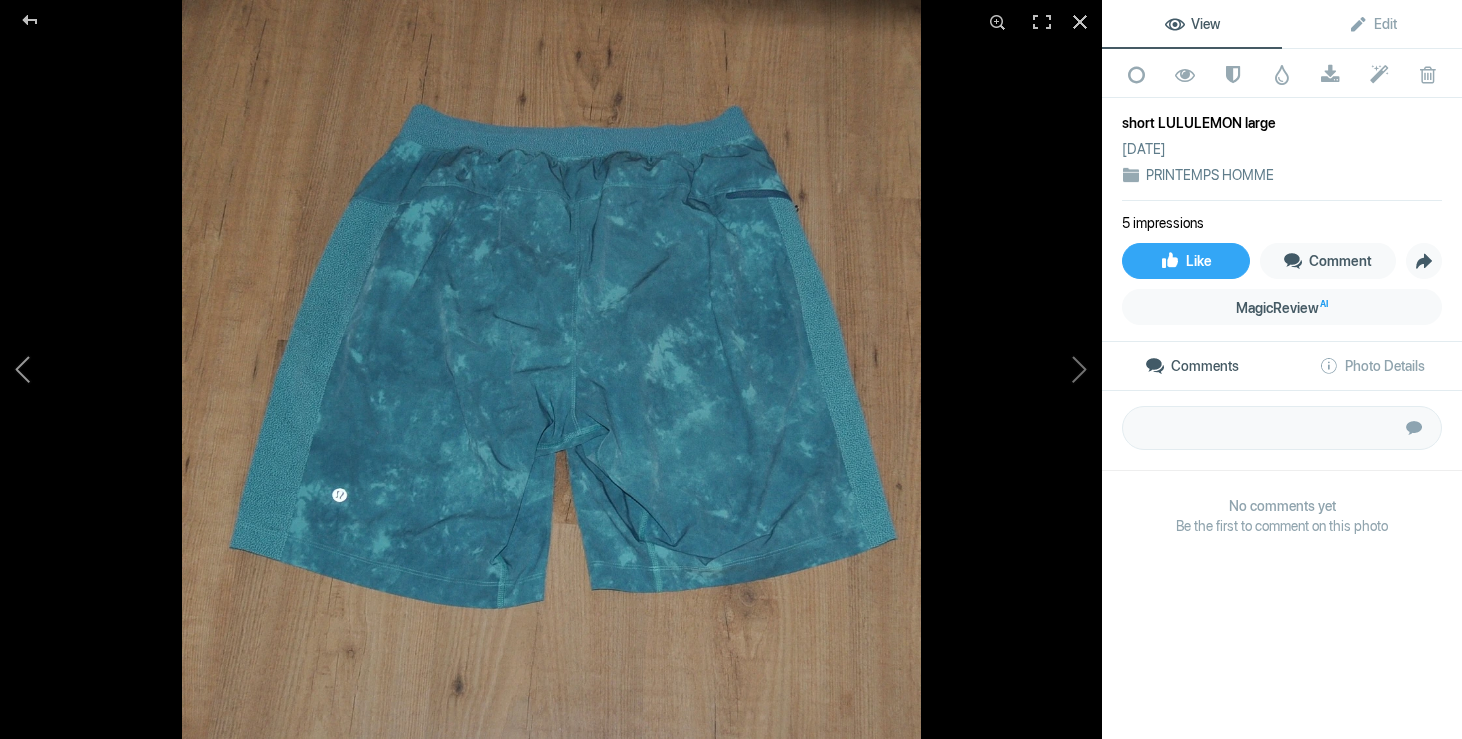 click 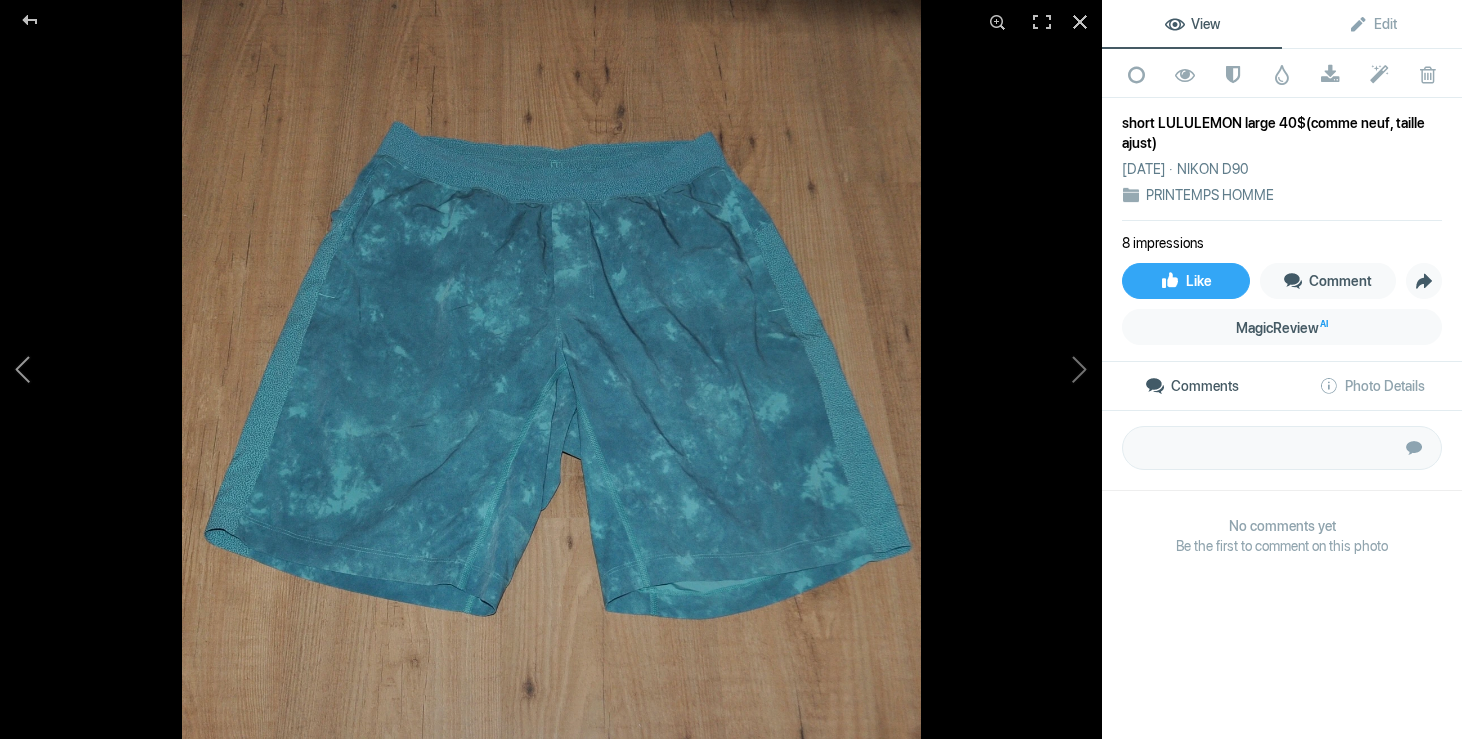 click 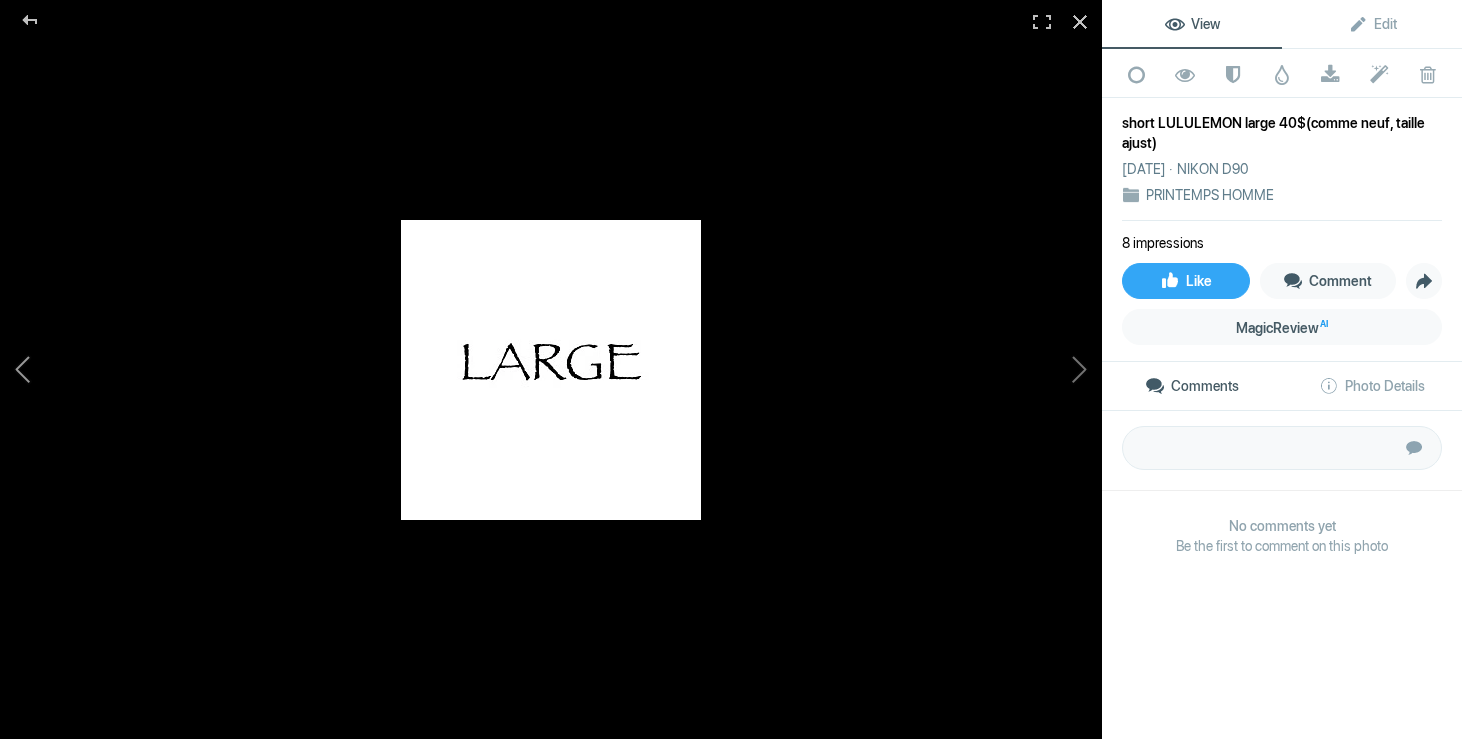 click 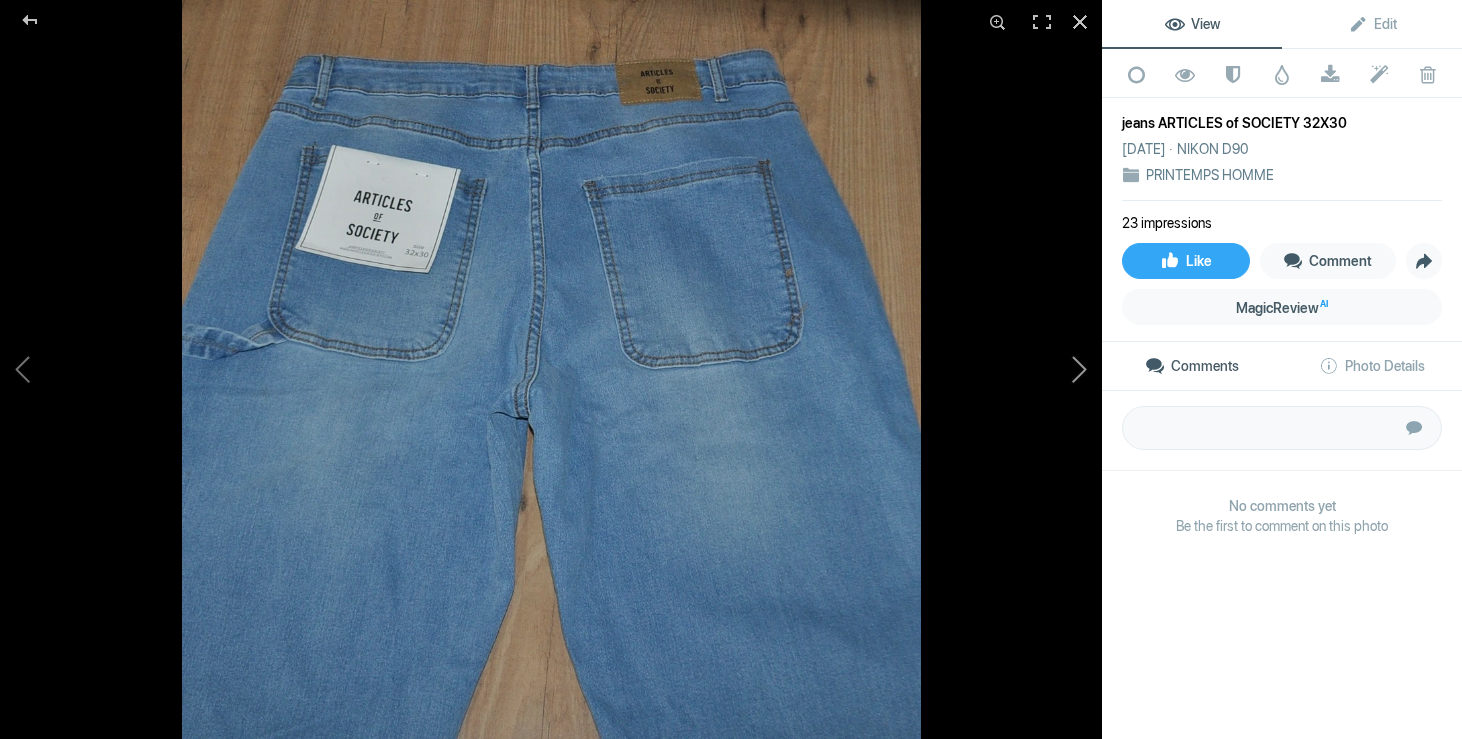 click 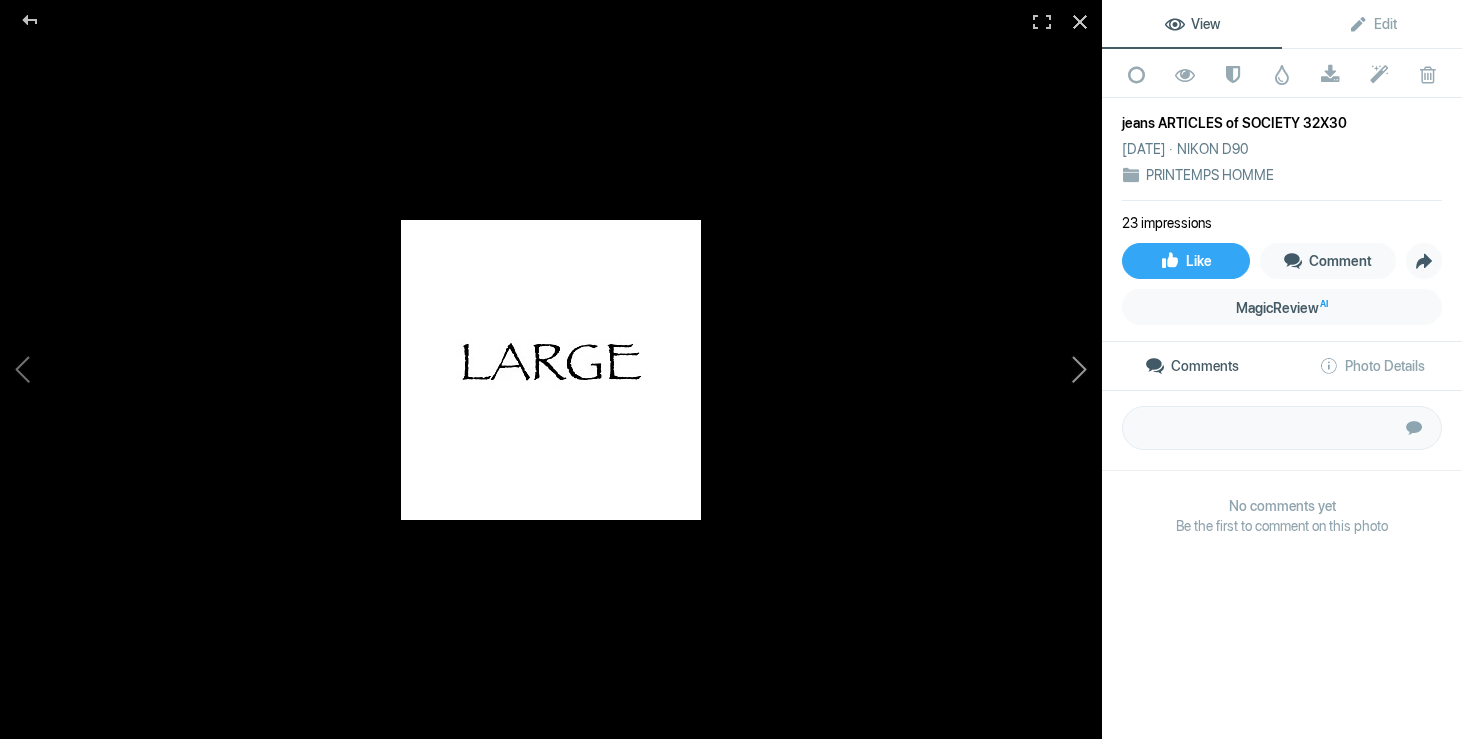 click 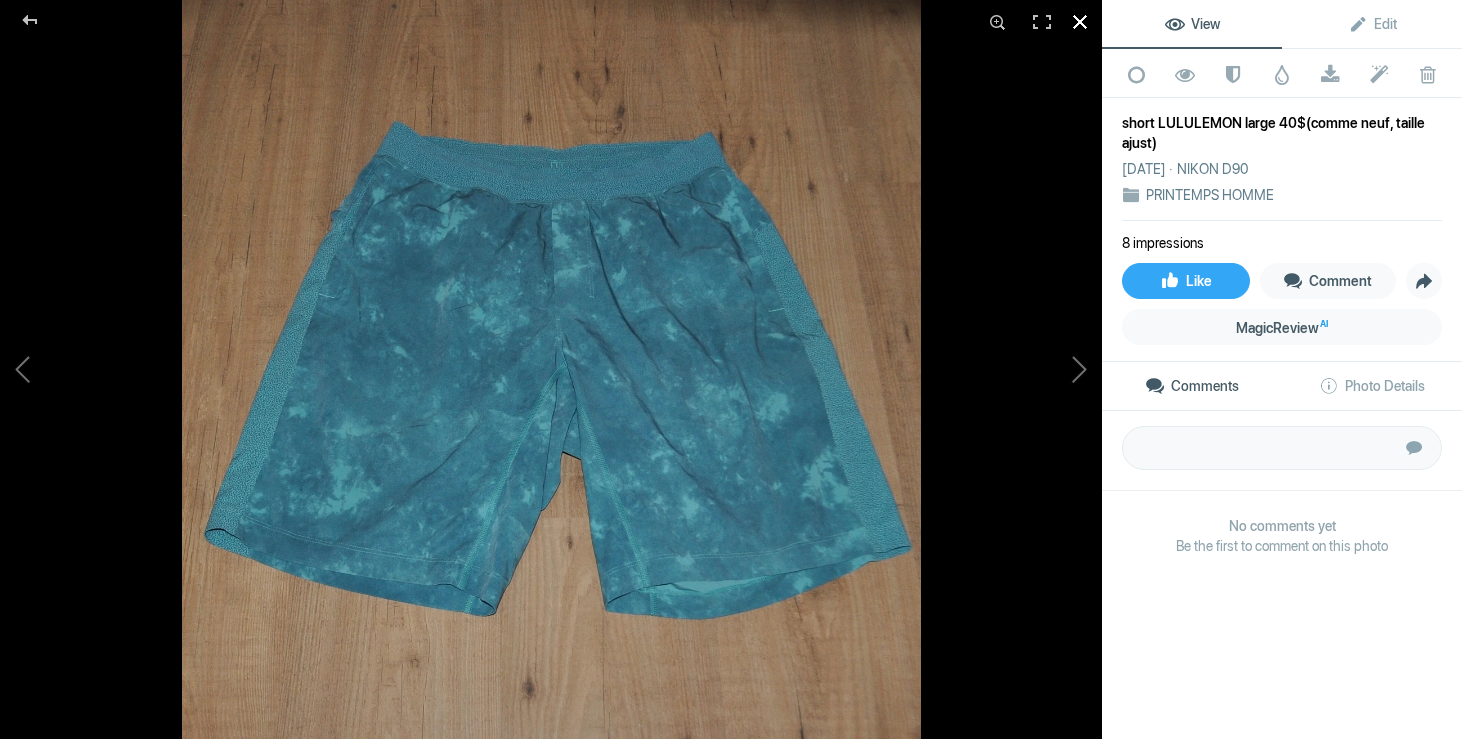 click 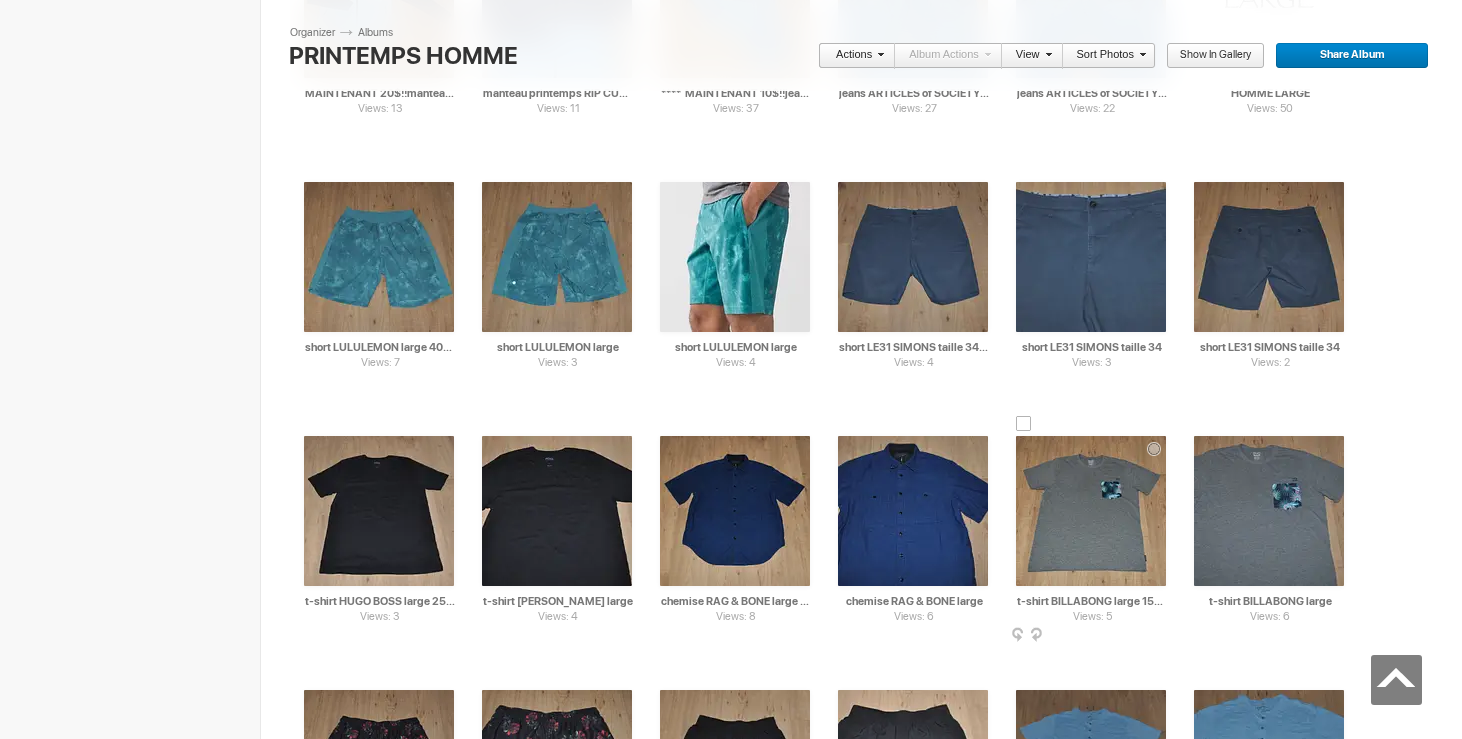 scroll, scrollTop: 4420, scrollLeft: 0, axis: vertical 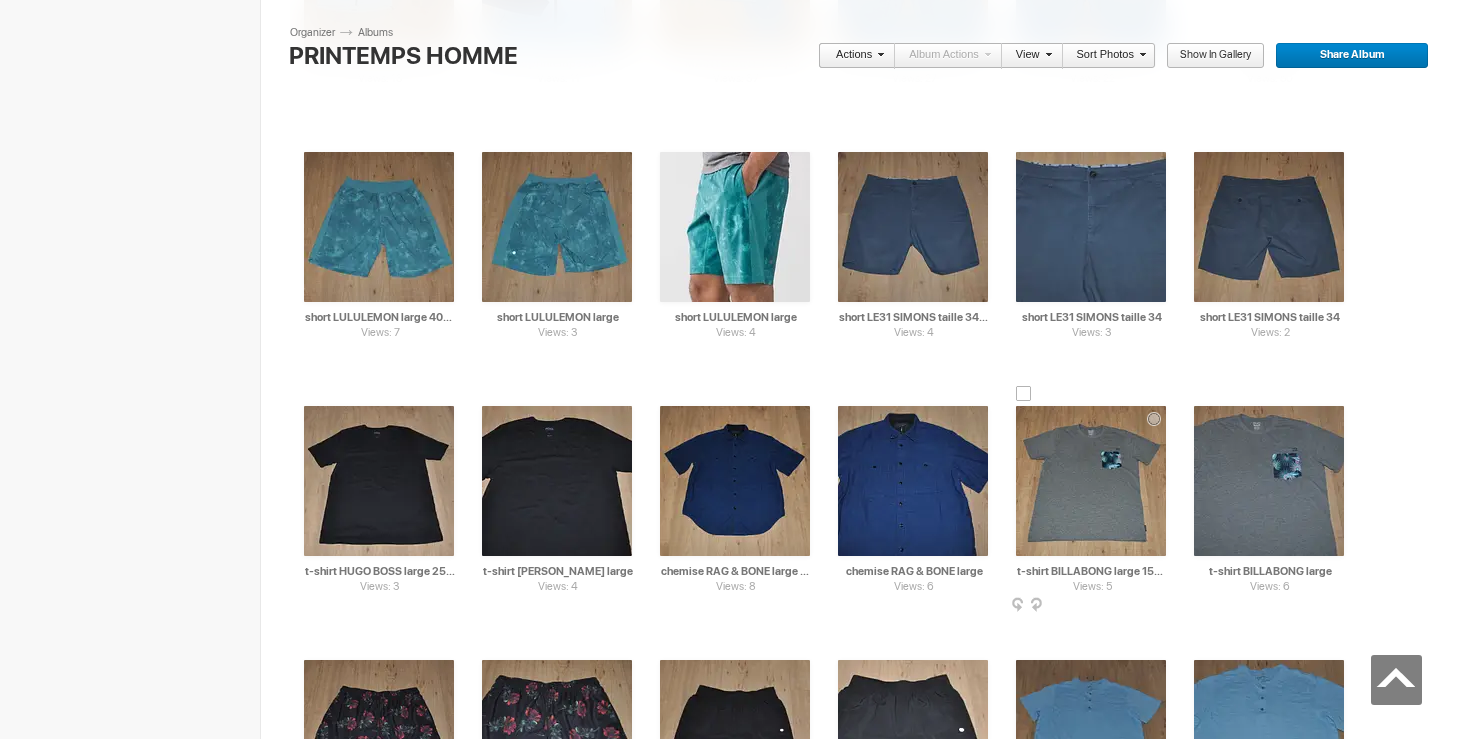click at bounding box center [1091, 481] 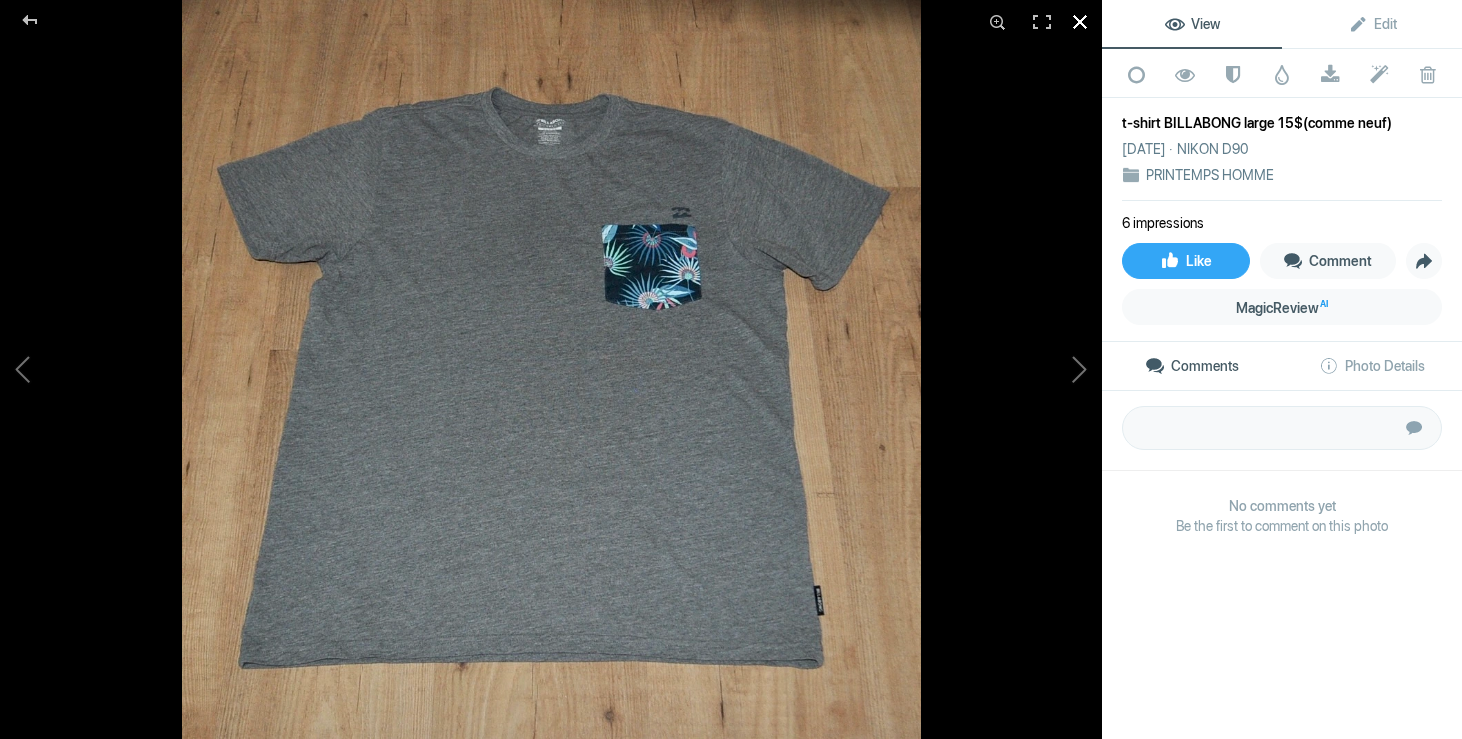 click 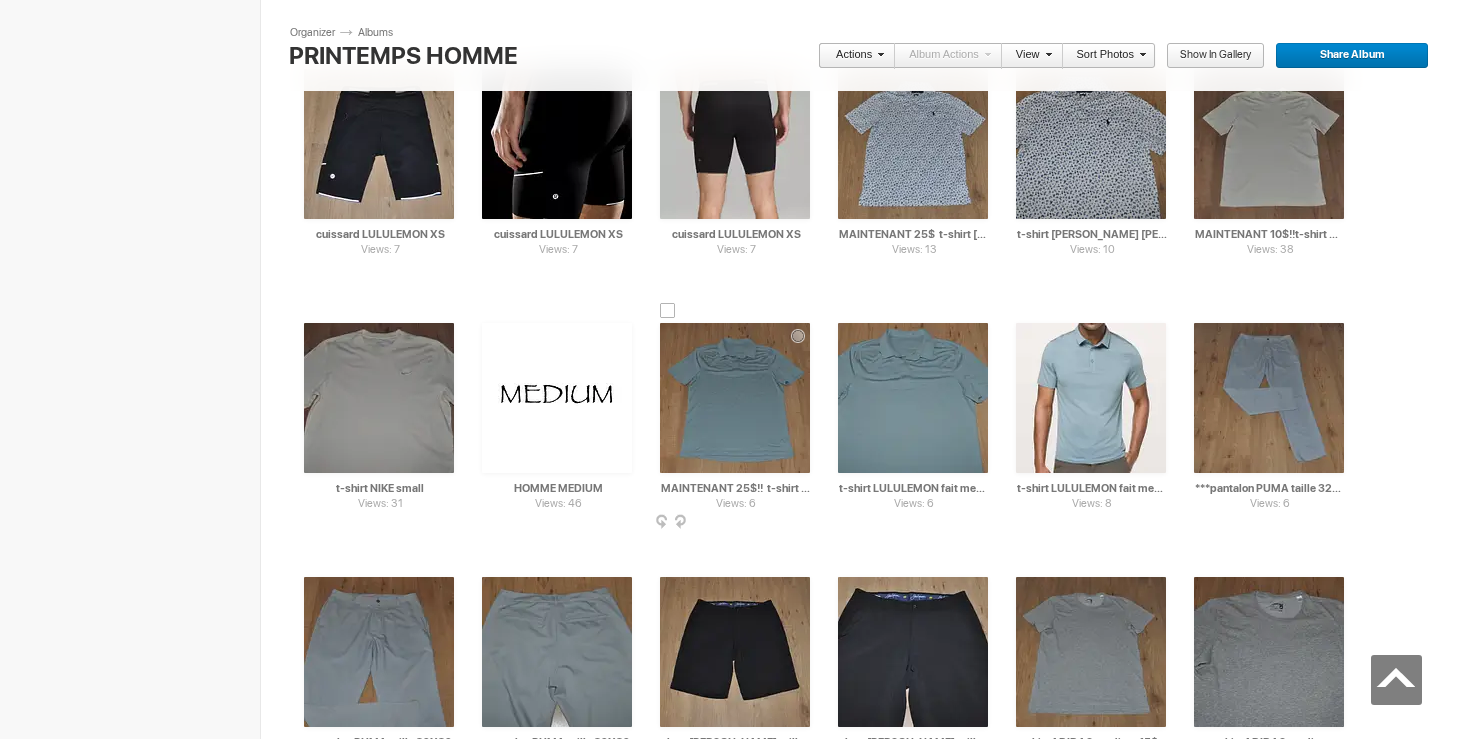 scroll, scrollTop: 1215, scrollLeft: 0, axis: vertical 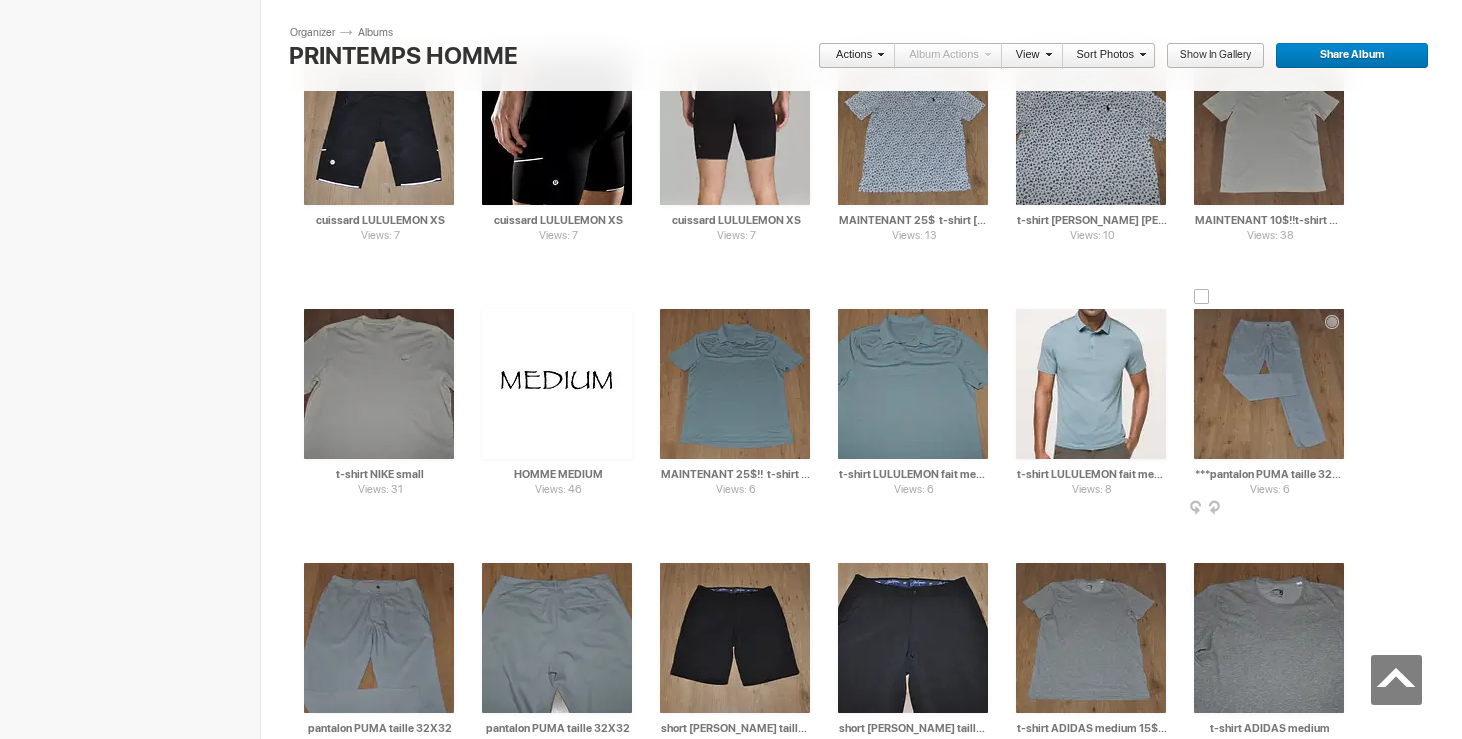 click at bounding box center (1269, 384) 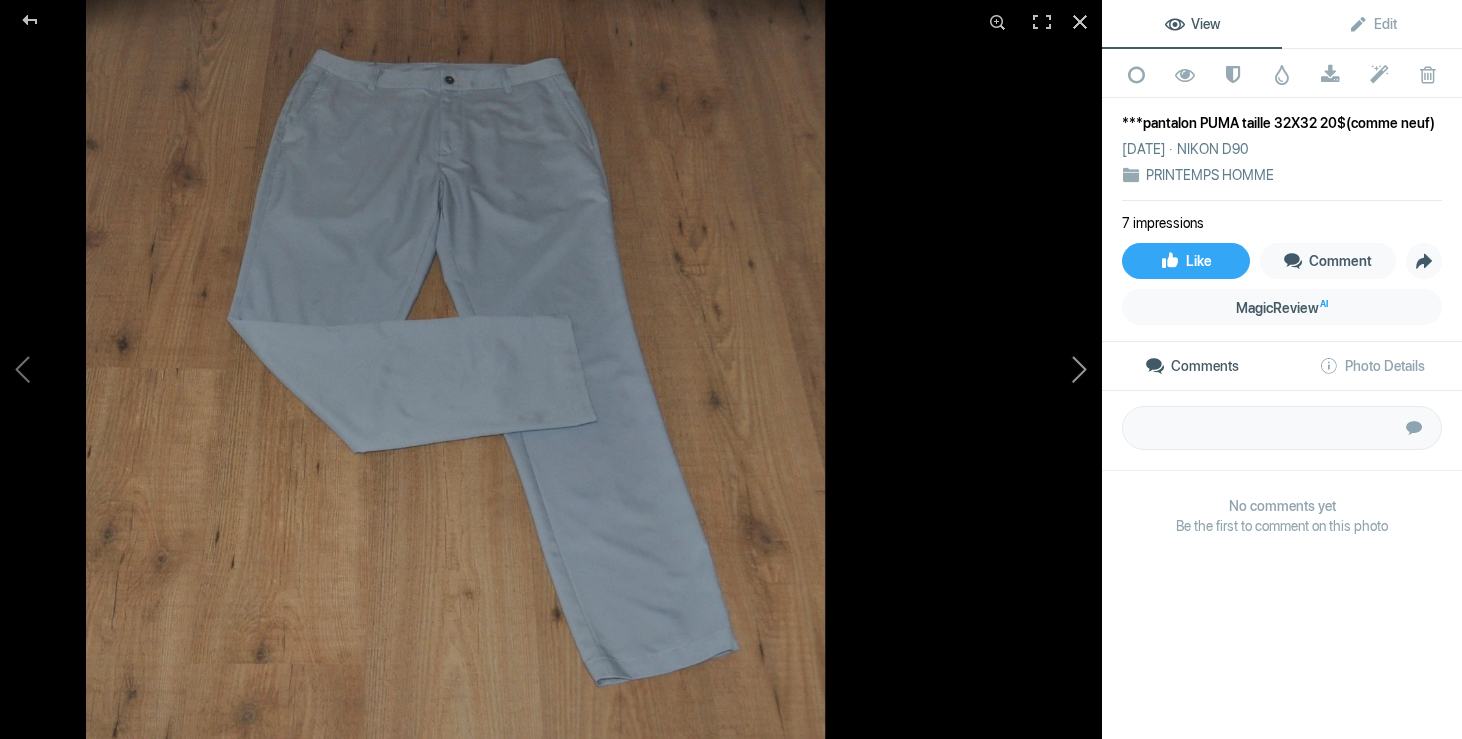 click 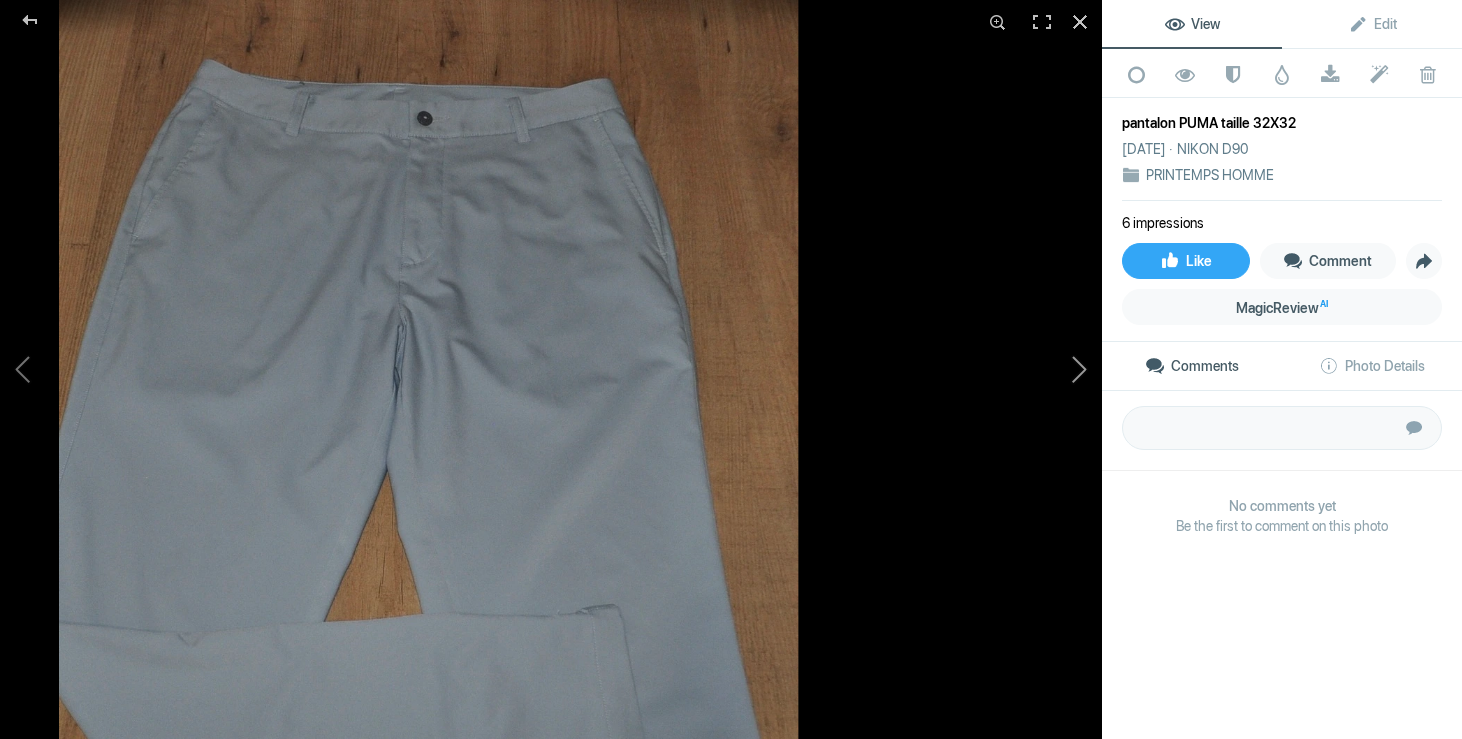 click 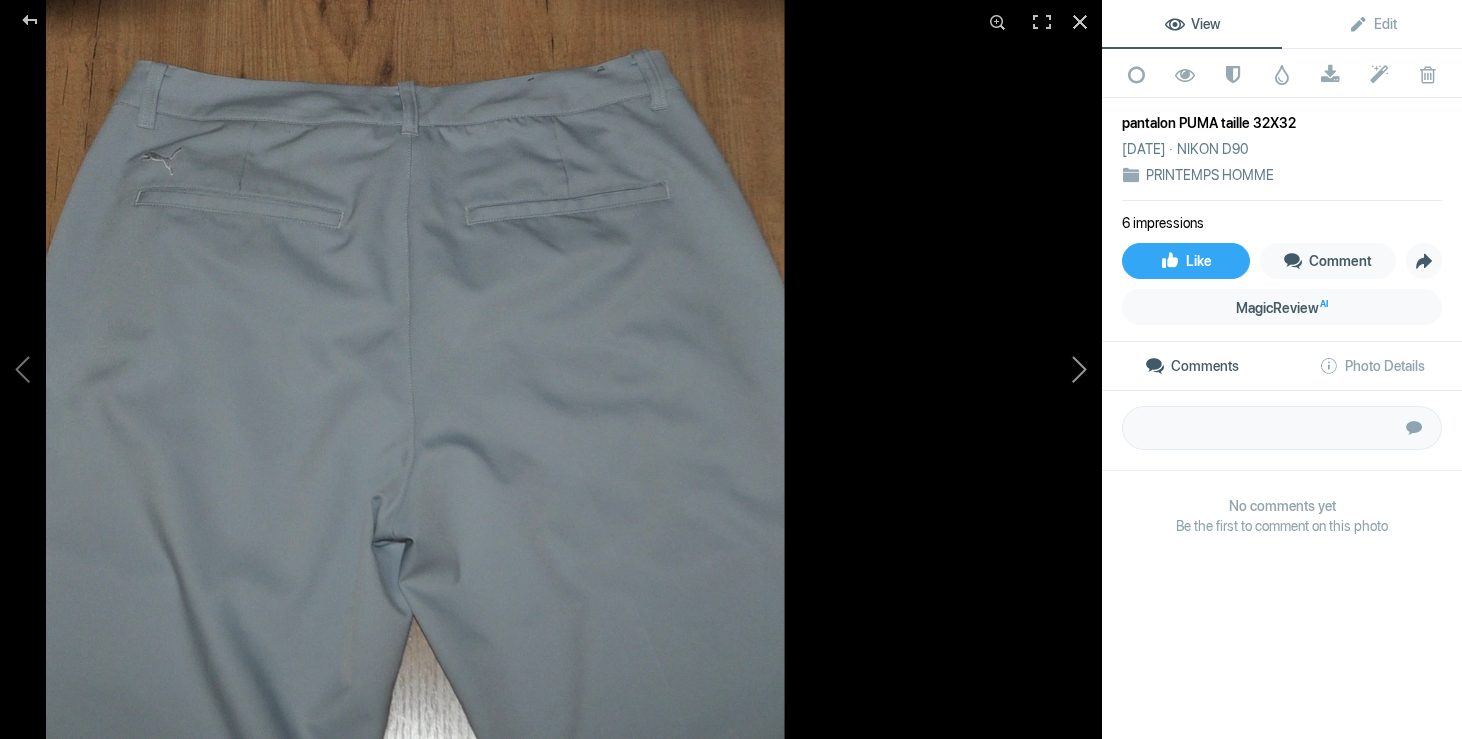 click 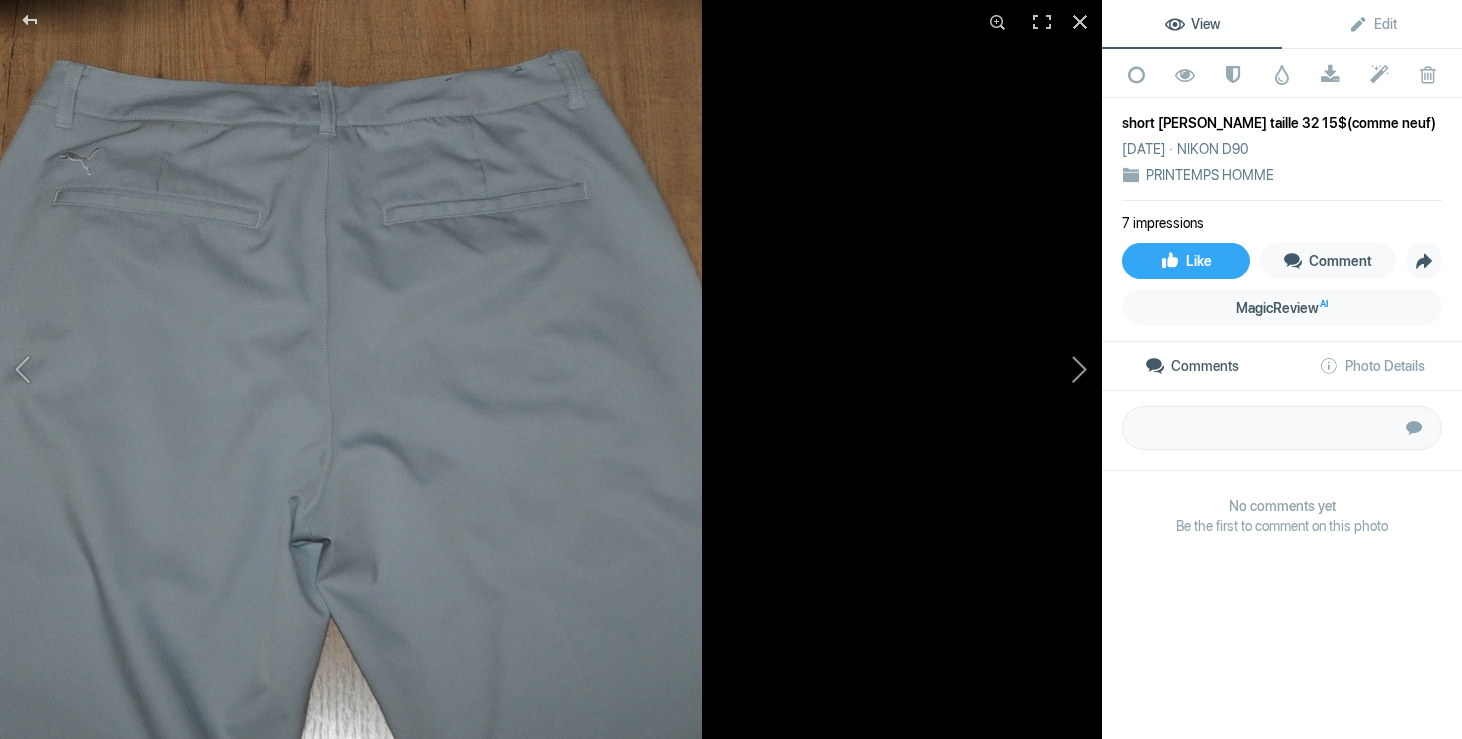 click 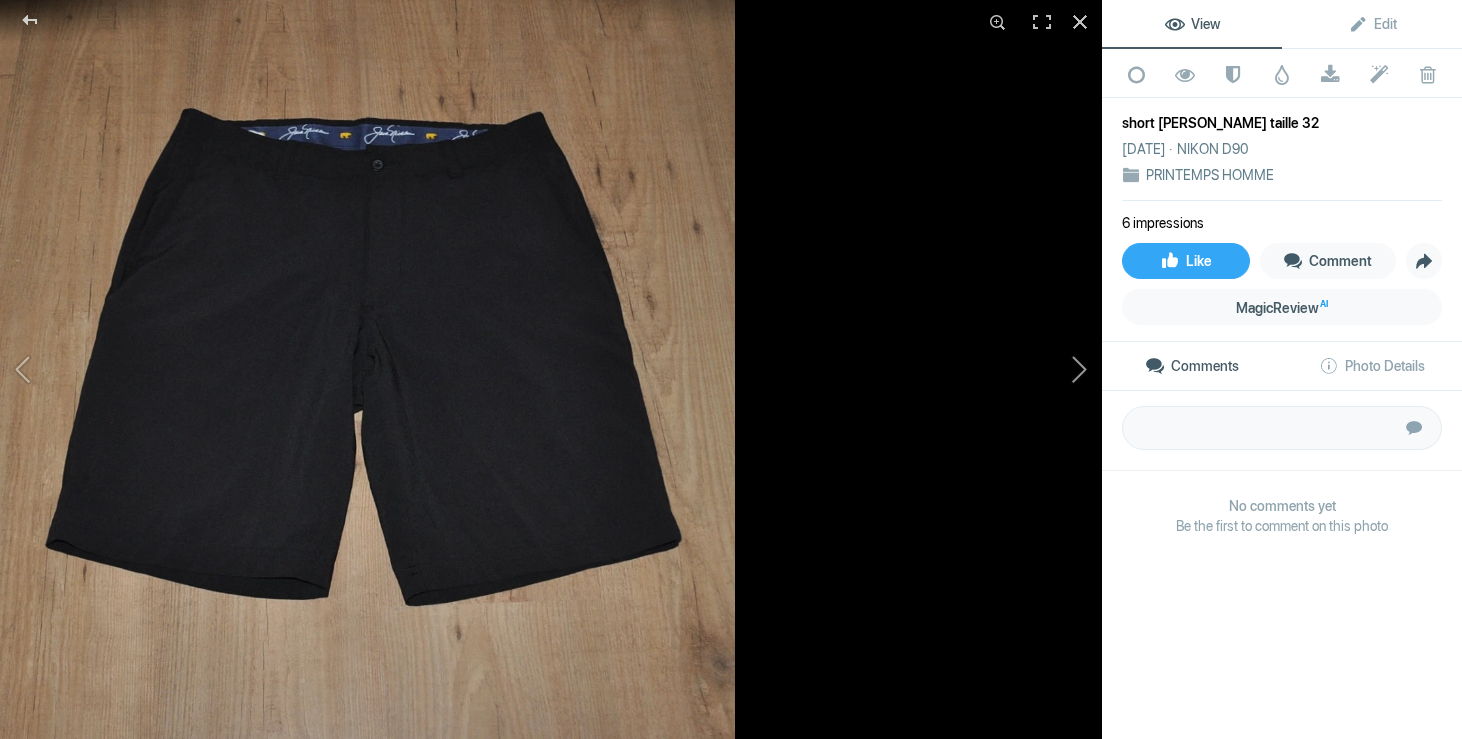 click 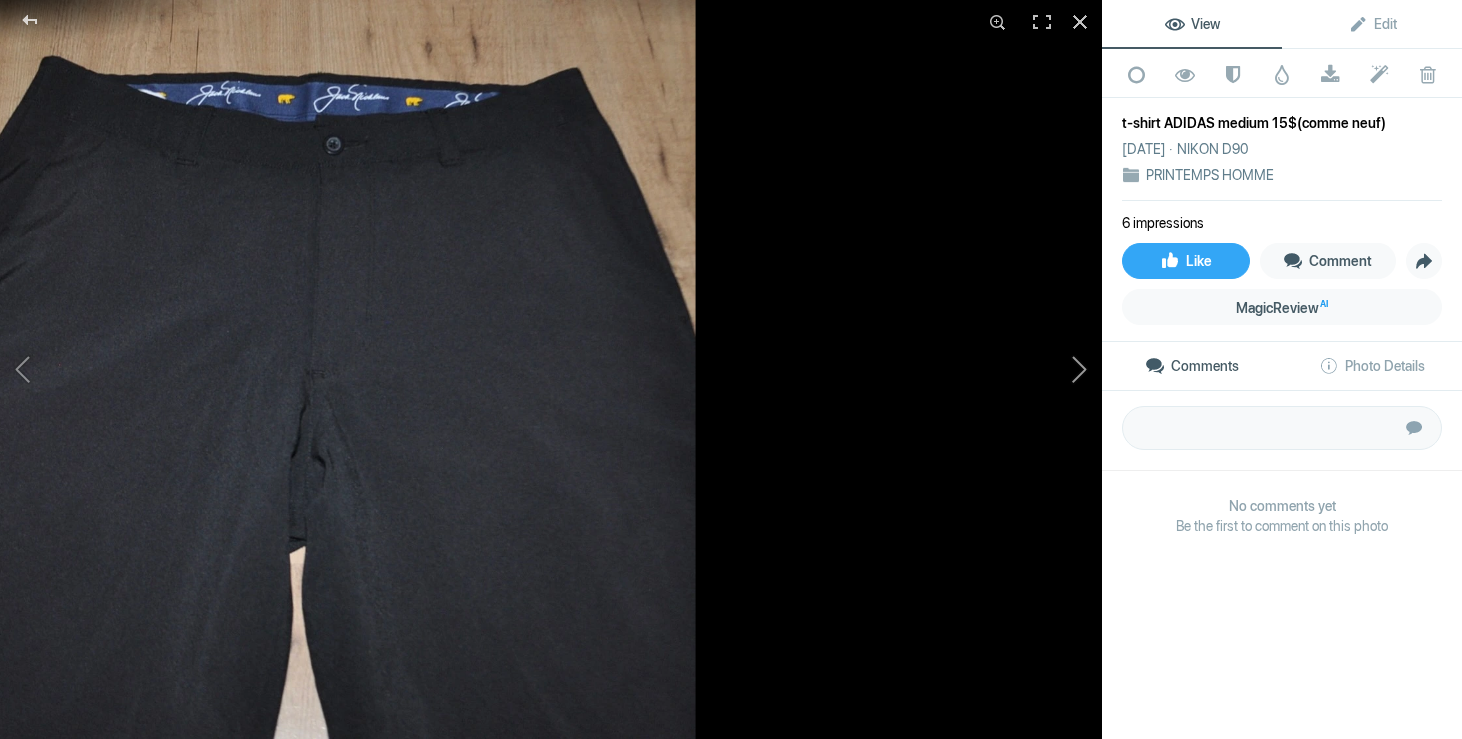 click 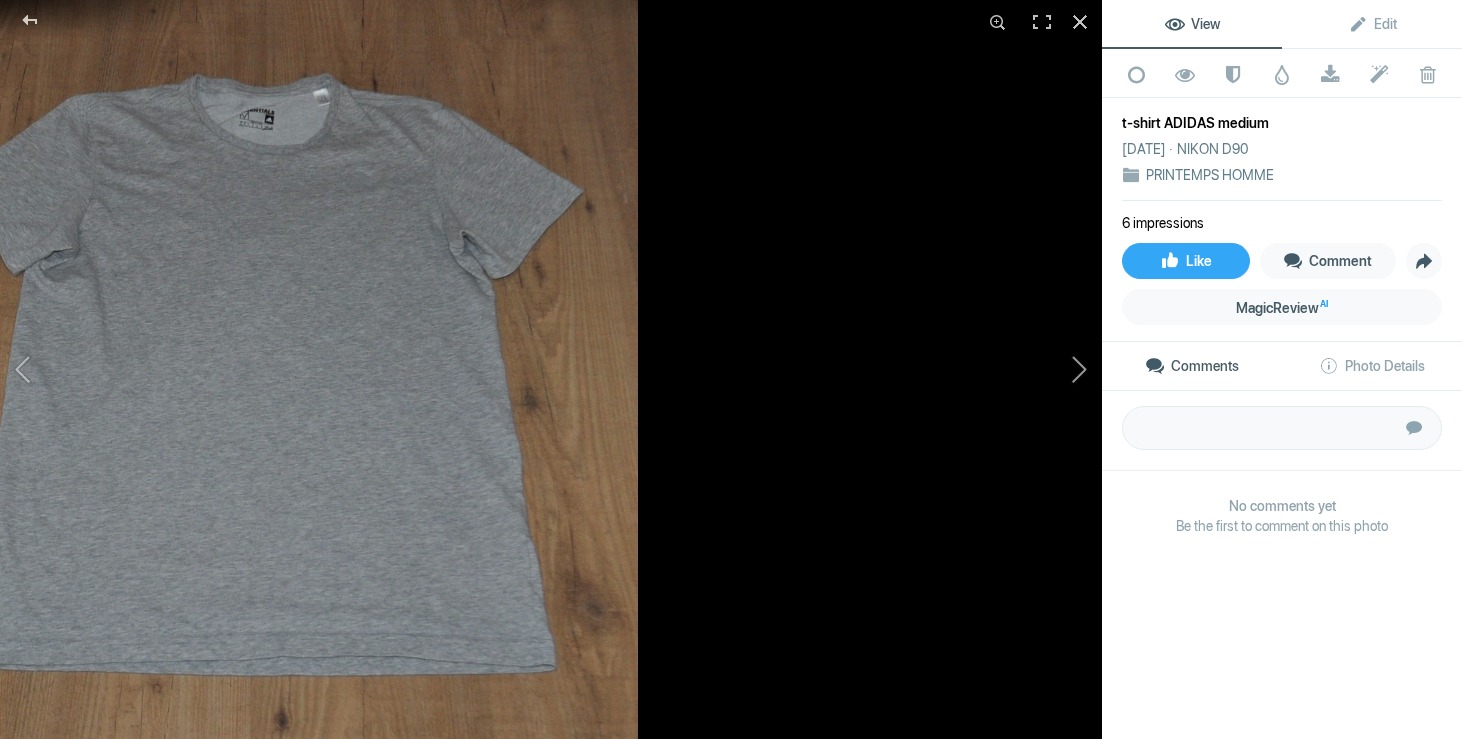 click 